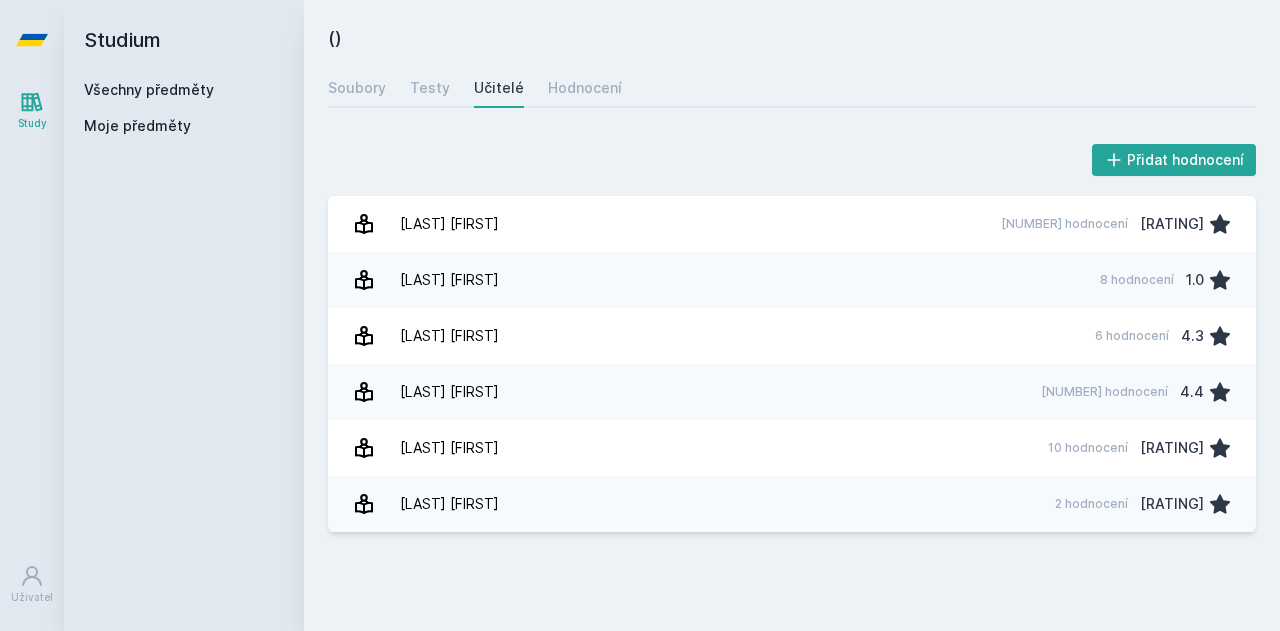scroll, scrollTop: 0, scrollLeft: 0, axis: both 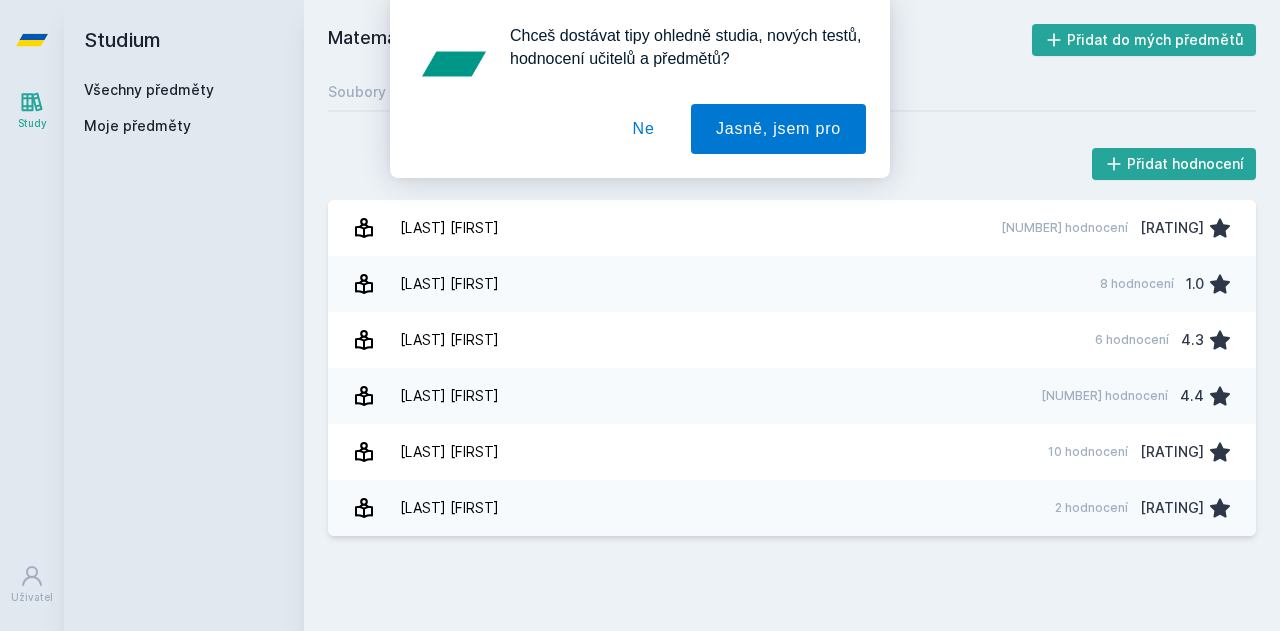 drag, startPoint x: 190, startPoint y: 86, endPoint x: 1036, endPoint y: 99, distance: 846.09985 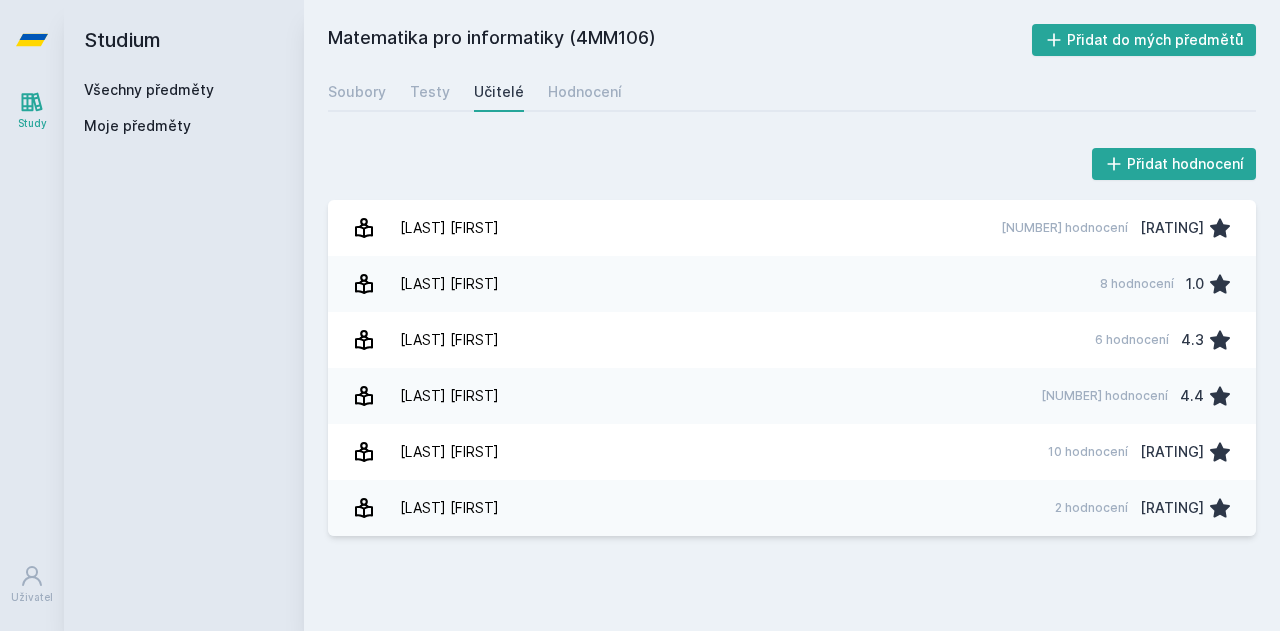 click on "Soubory" at bounding box center (357, 92) 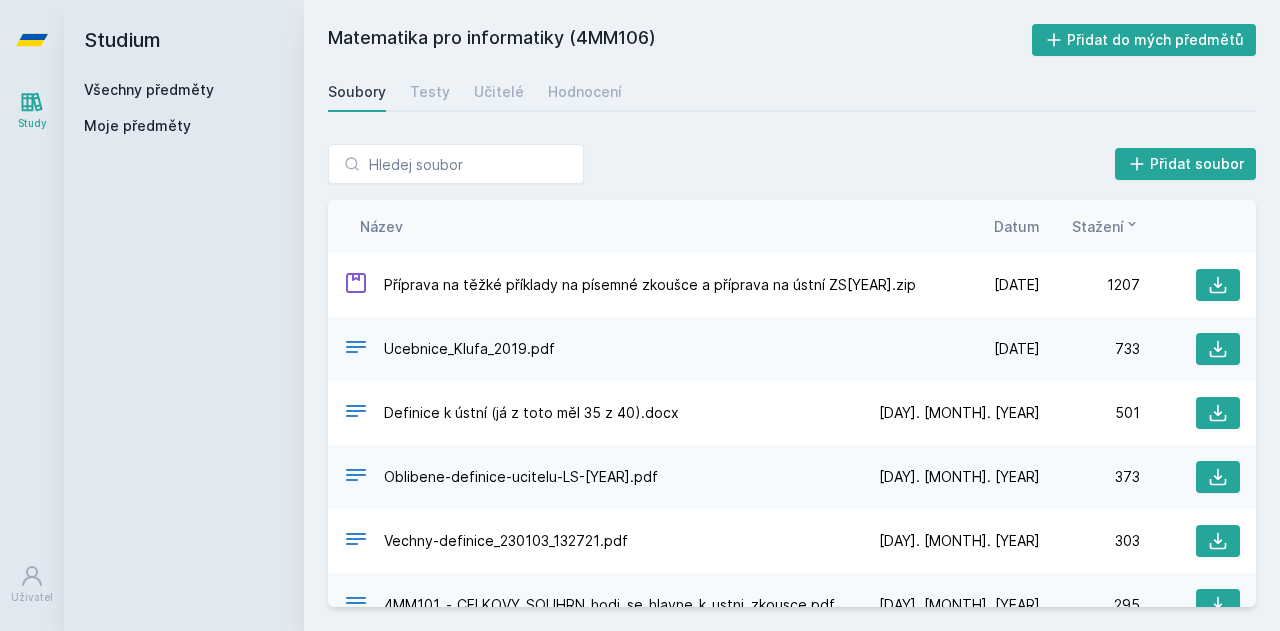 drag, startPoint x: 104, startPoint y: 123, endPoint x: 130, endPoint y: 82, distance: 48.548943 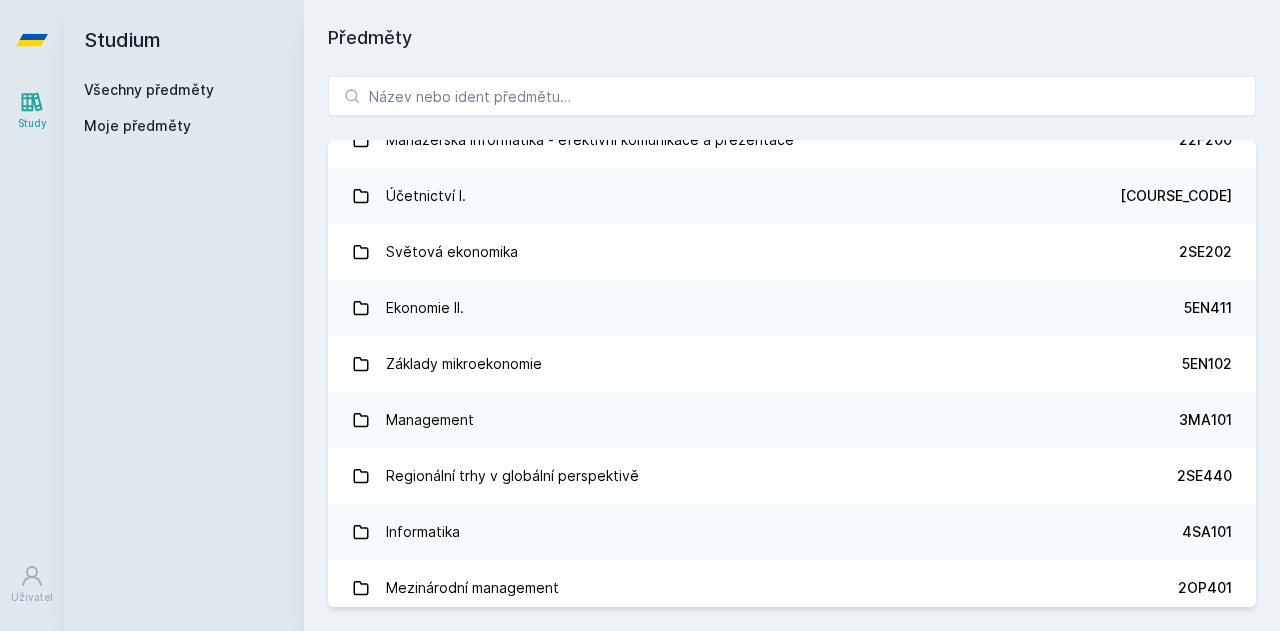scroll, scrollTop: 800, scrollLeft: 0, axis: vertical 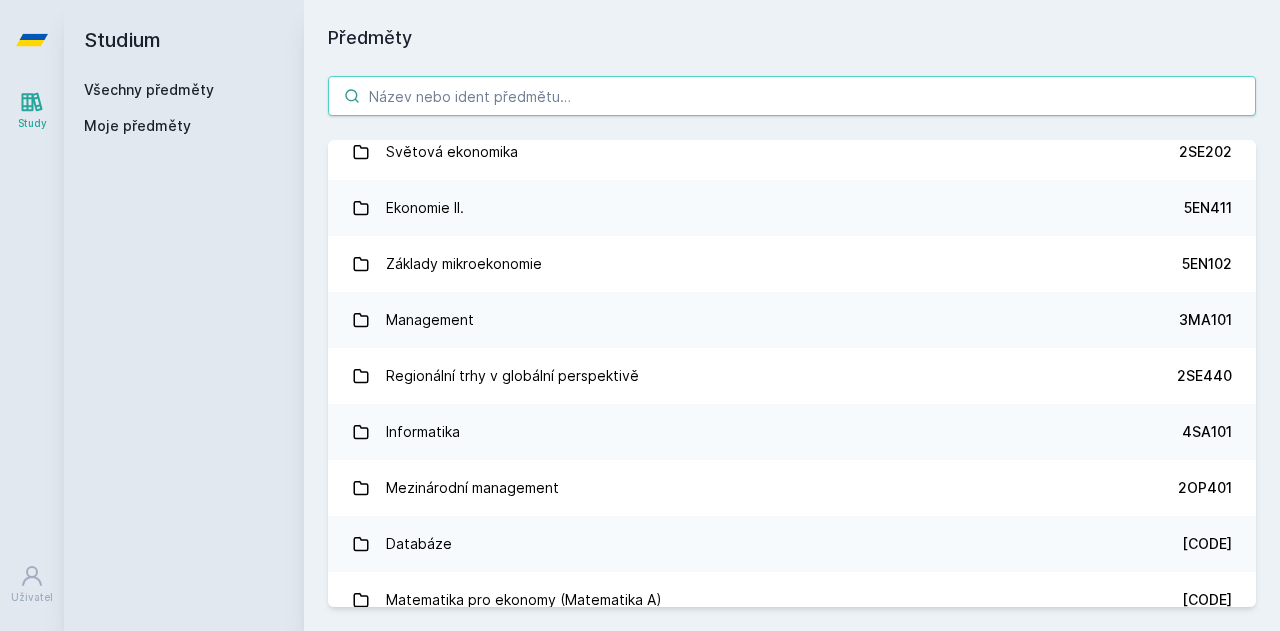 click at bounding box center [792, 96] 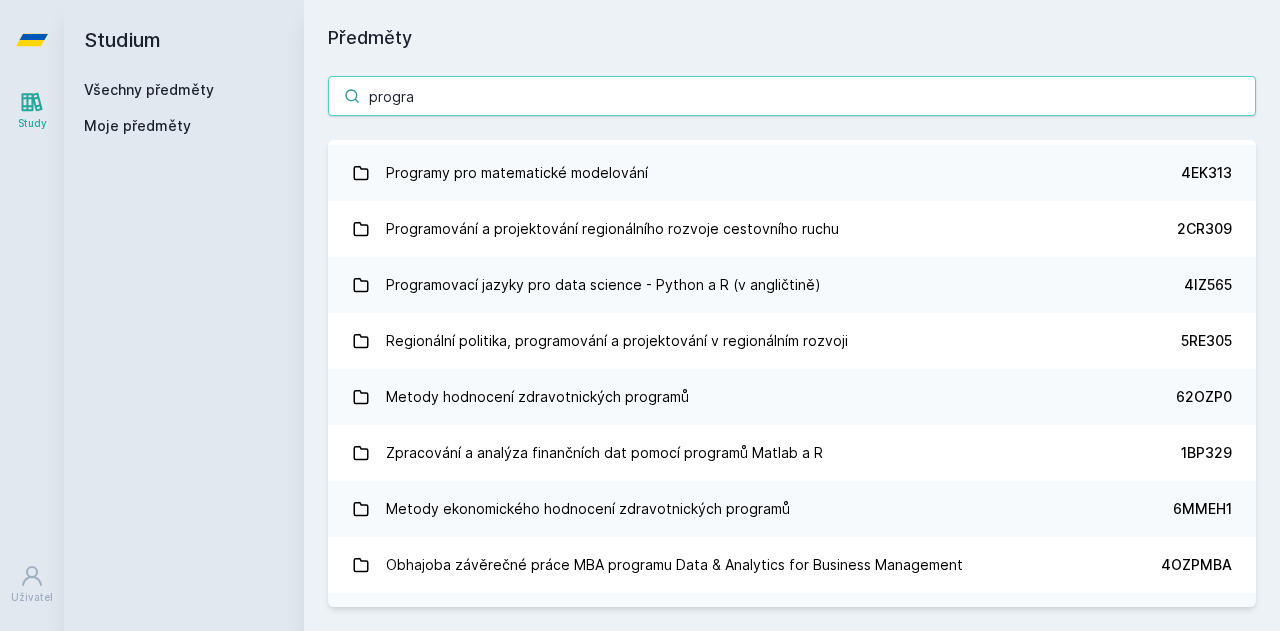 scroll, scrollTop: 0, scrollLeft: 0, axis: both 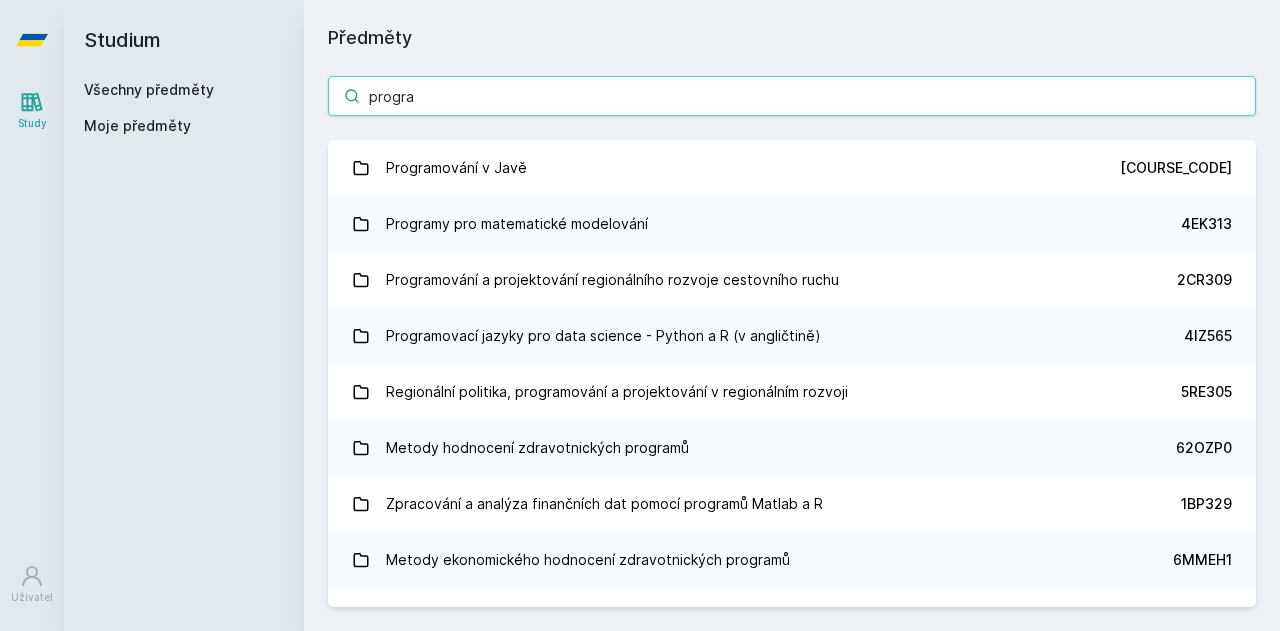 type on "progra" 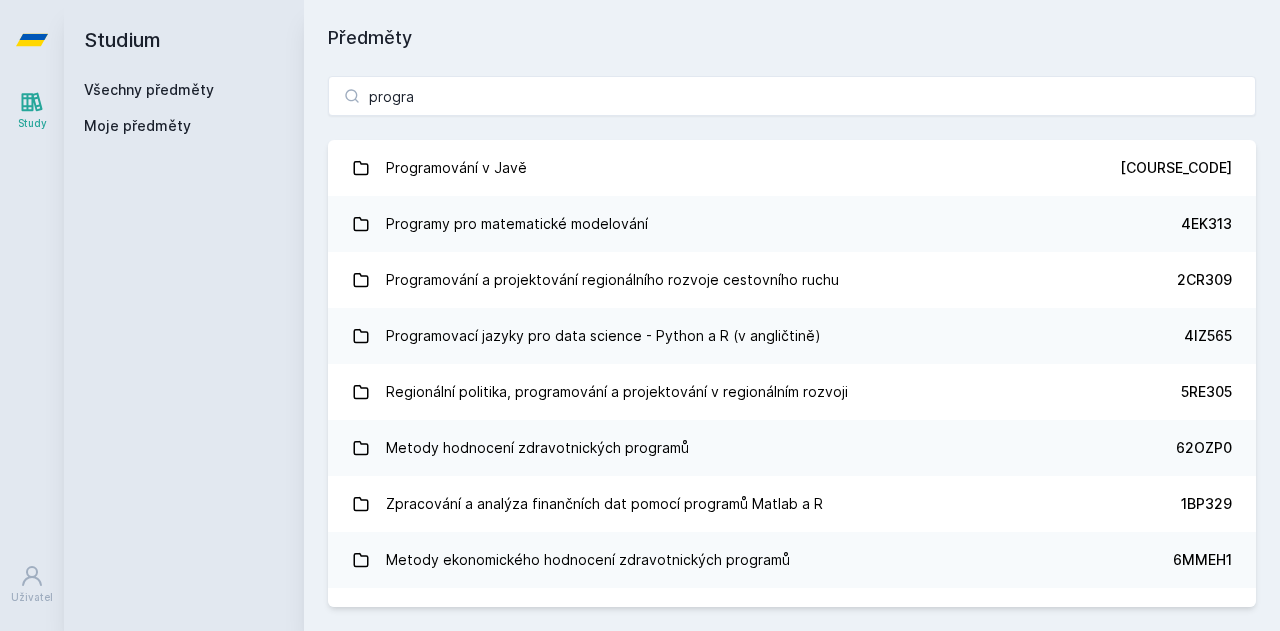 click on "[SUBJECT]   [CODE]" at bounding box center (792, 168) 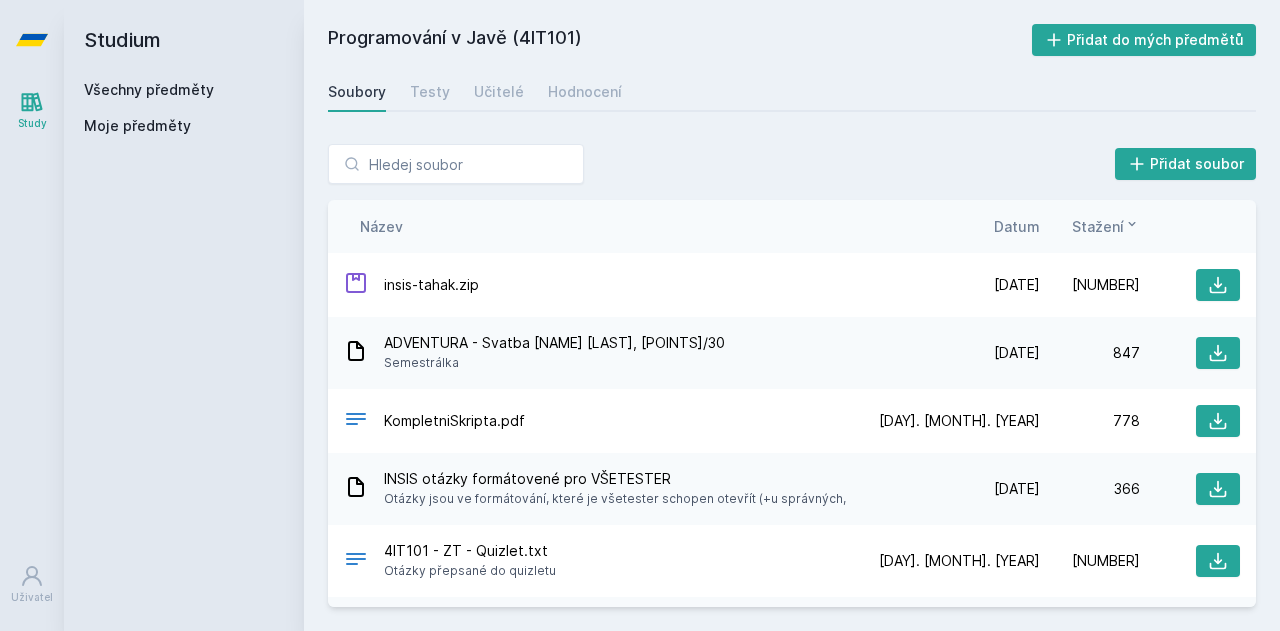 click on "Učitelé" at bounding box center (499, 92) 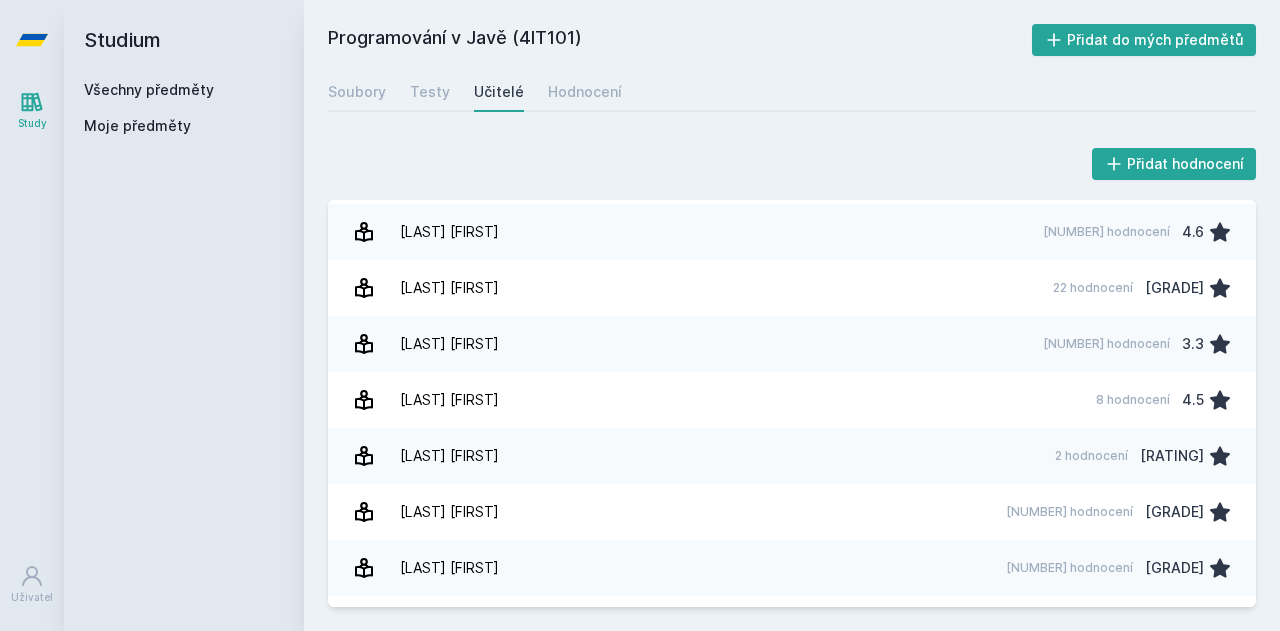 scroll, scrollTop: 400, scrollLeft: 0, axis: vertical 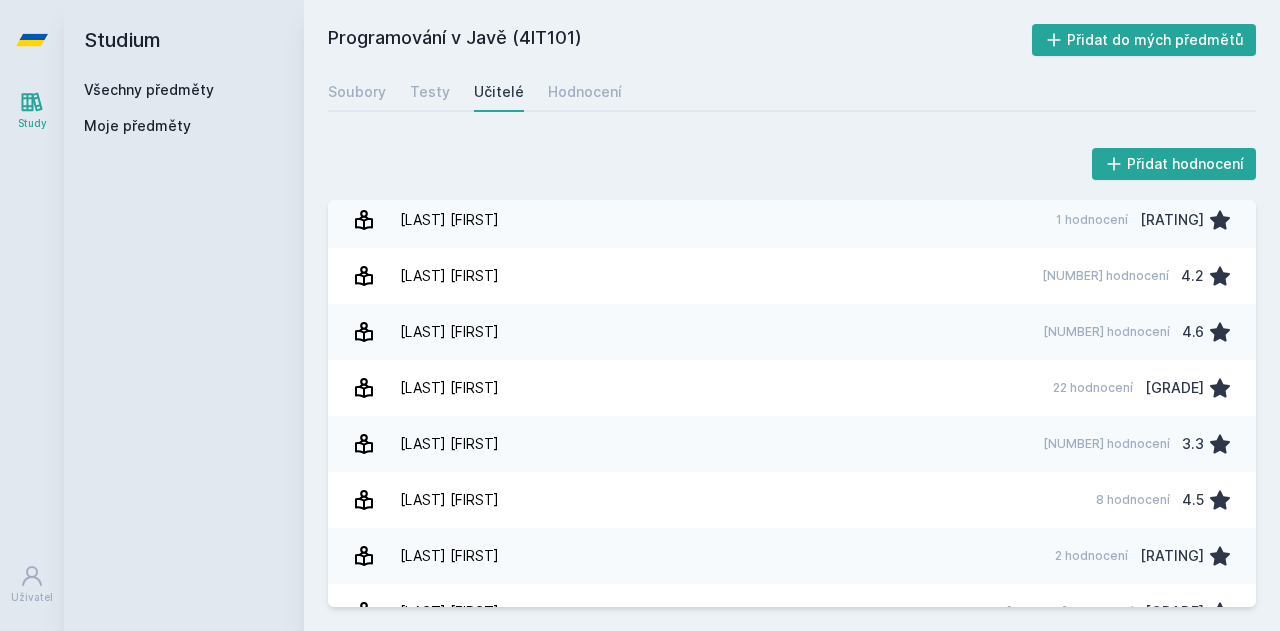 click on "[LAST] [FIRST]" at bounding box center (449, 332) 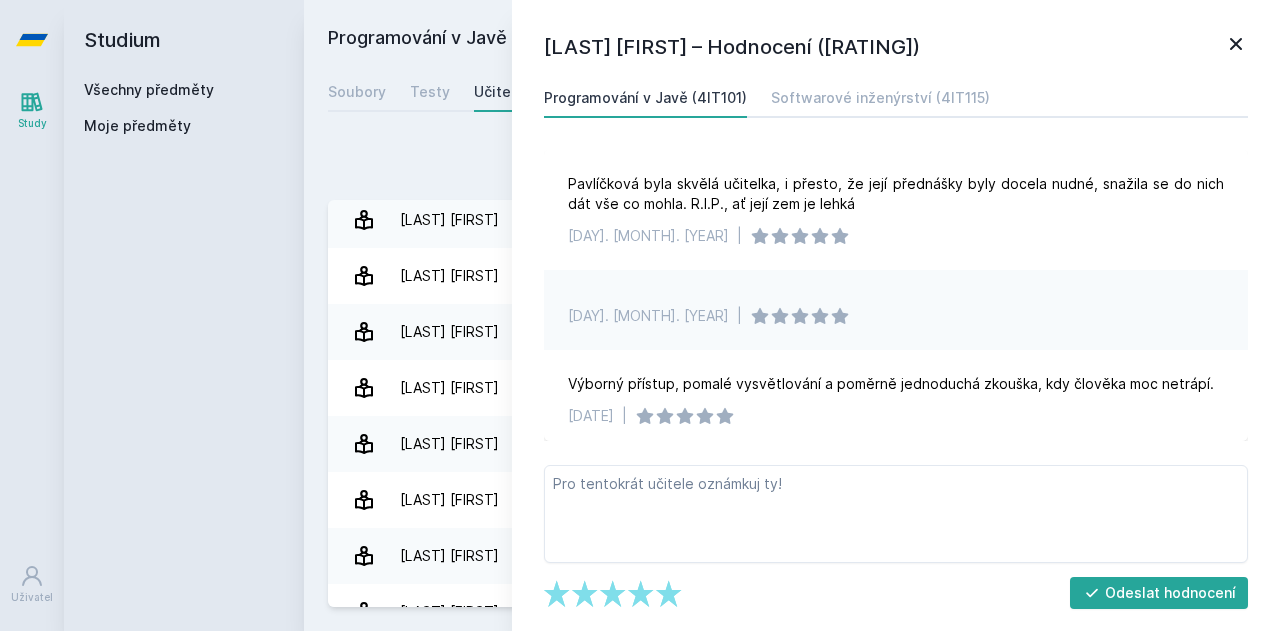 click 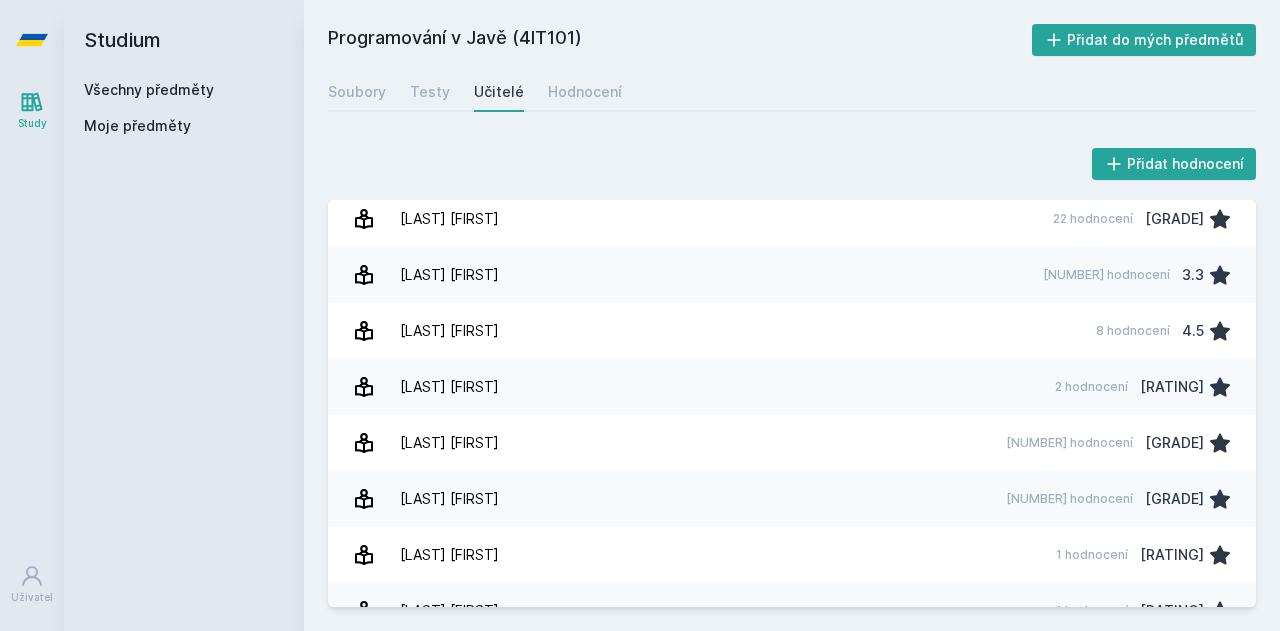 scroll, scrollTop: 600, scrollLeft: 0, axis: vertical 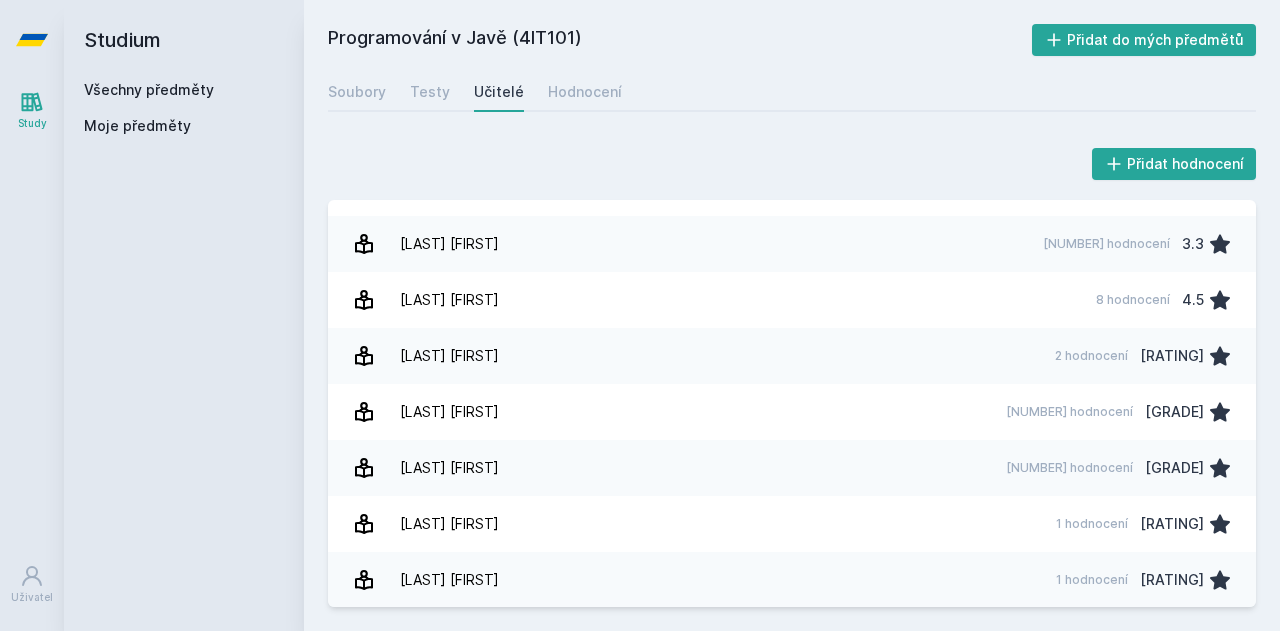 click on "[LAST] [FIRST]" at bounding box center [449, 300] 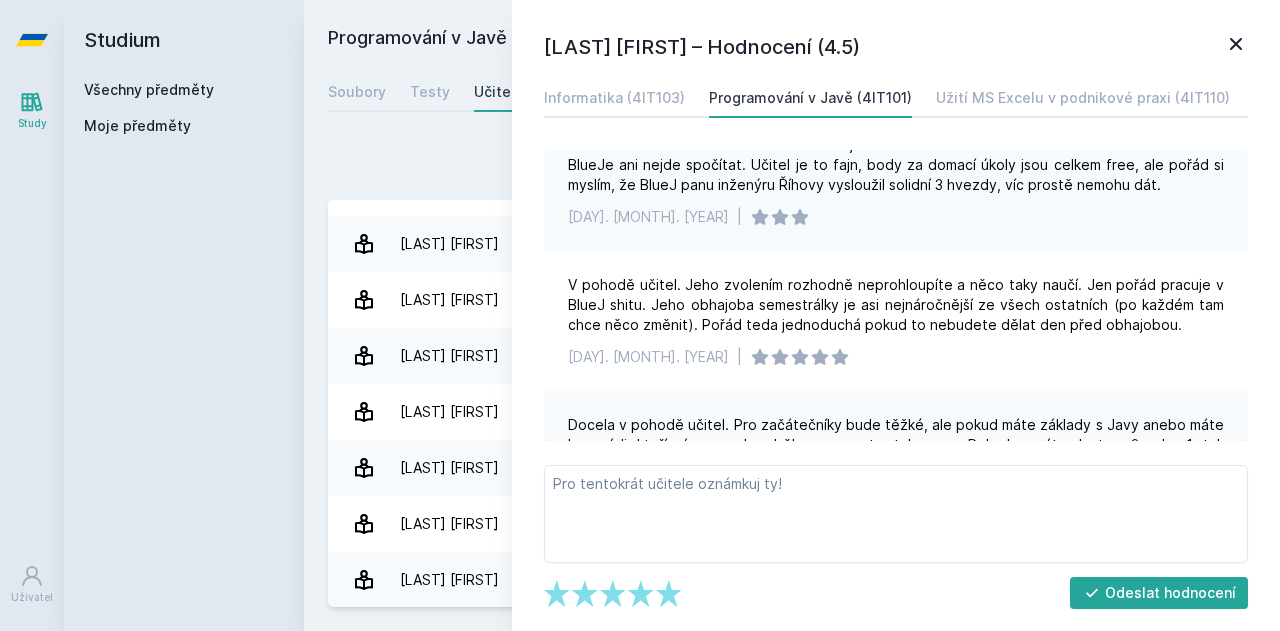 scroll, scrollTop: 200, scrollLeft: 0, axis: vertical 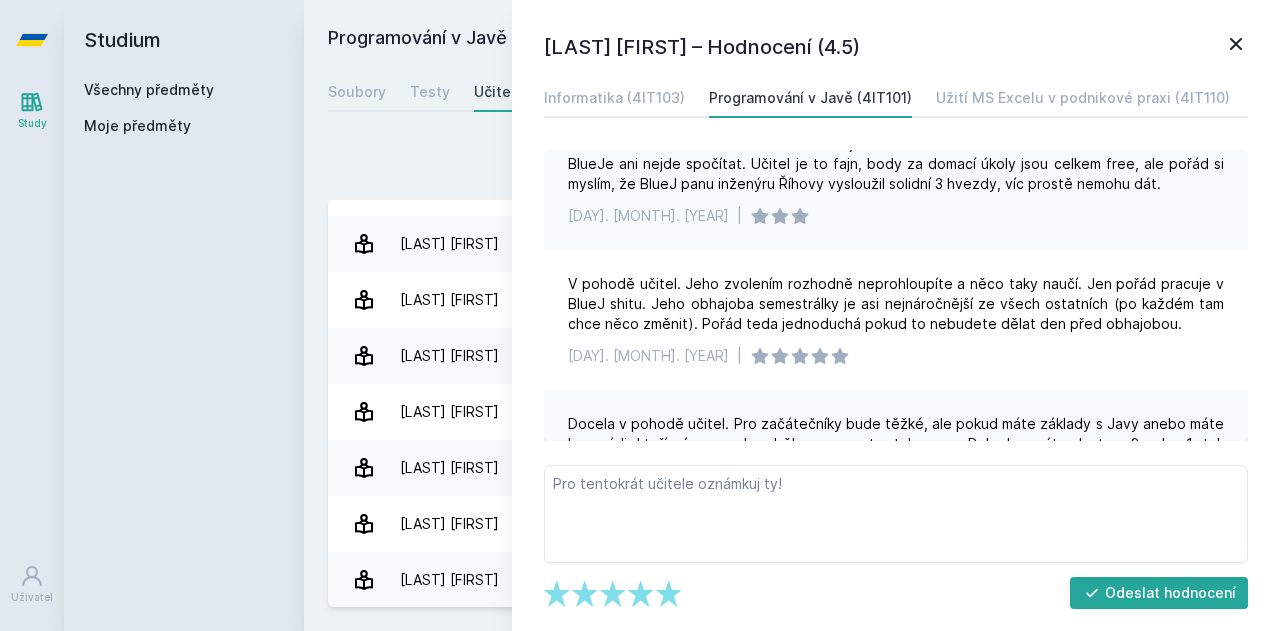 click 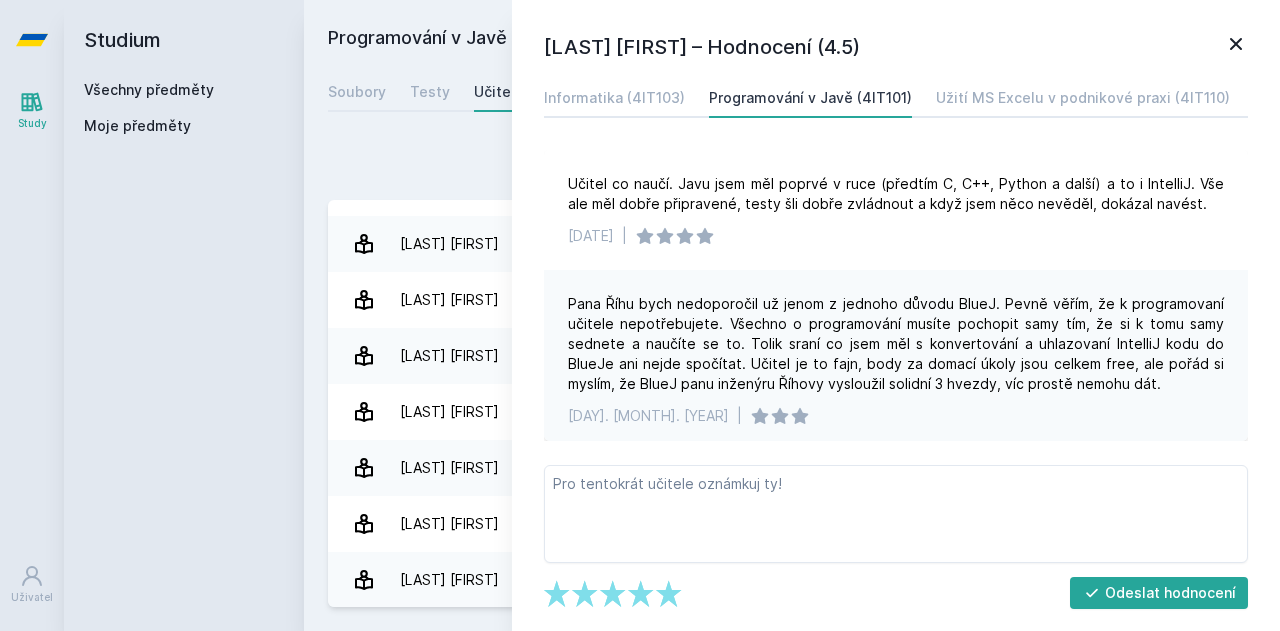 click on "Informatika (4IT103)" at bounding box center [614, 98] 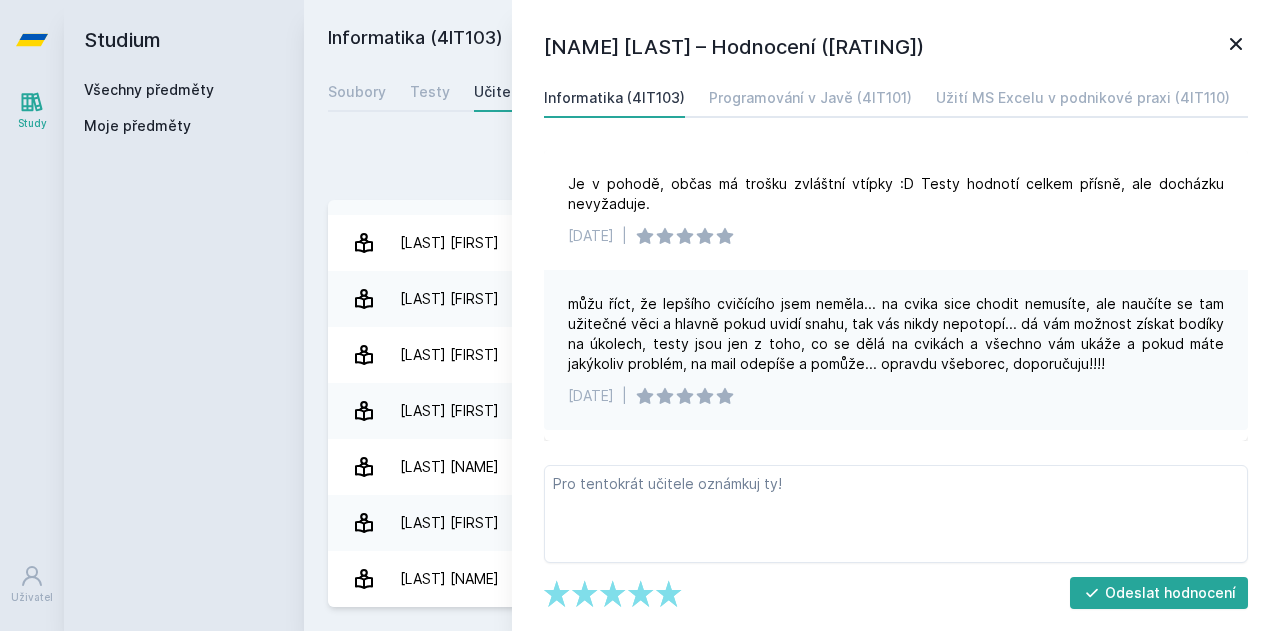 scroll, scrollTop: 544, scrollLeft: 0, axis: vertical 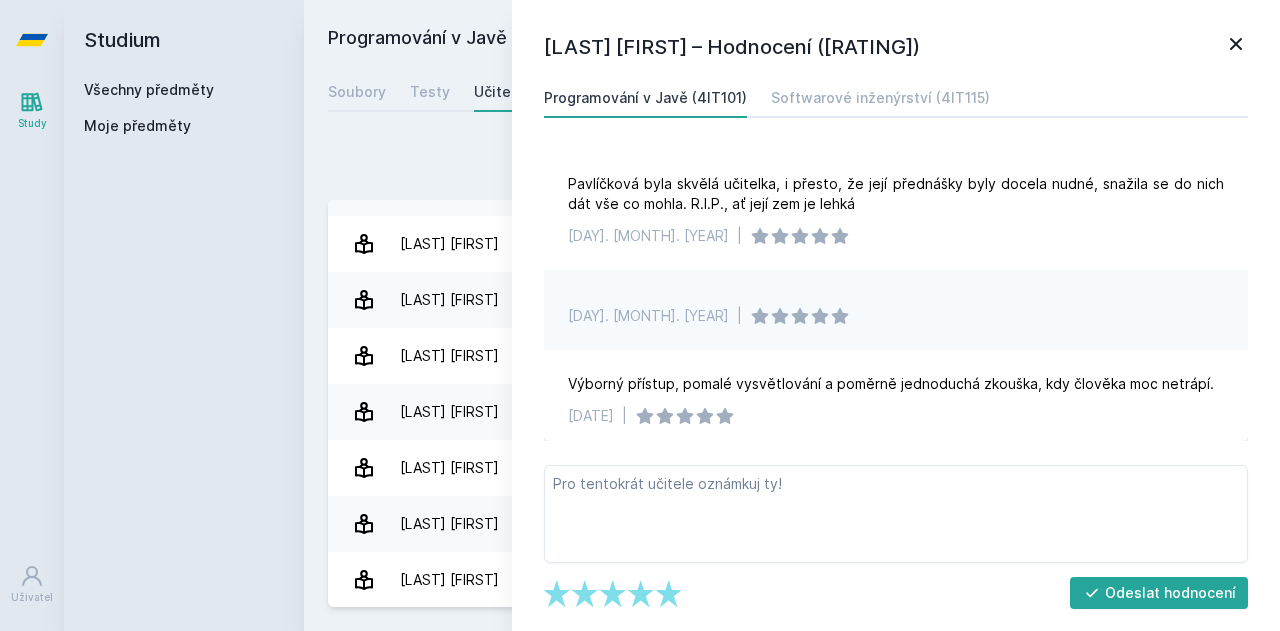 click on "Všechny předměty" at bounding box center [184, 90] 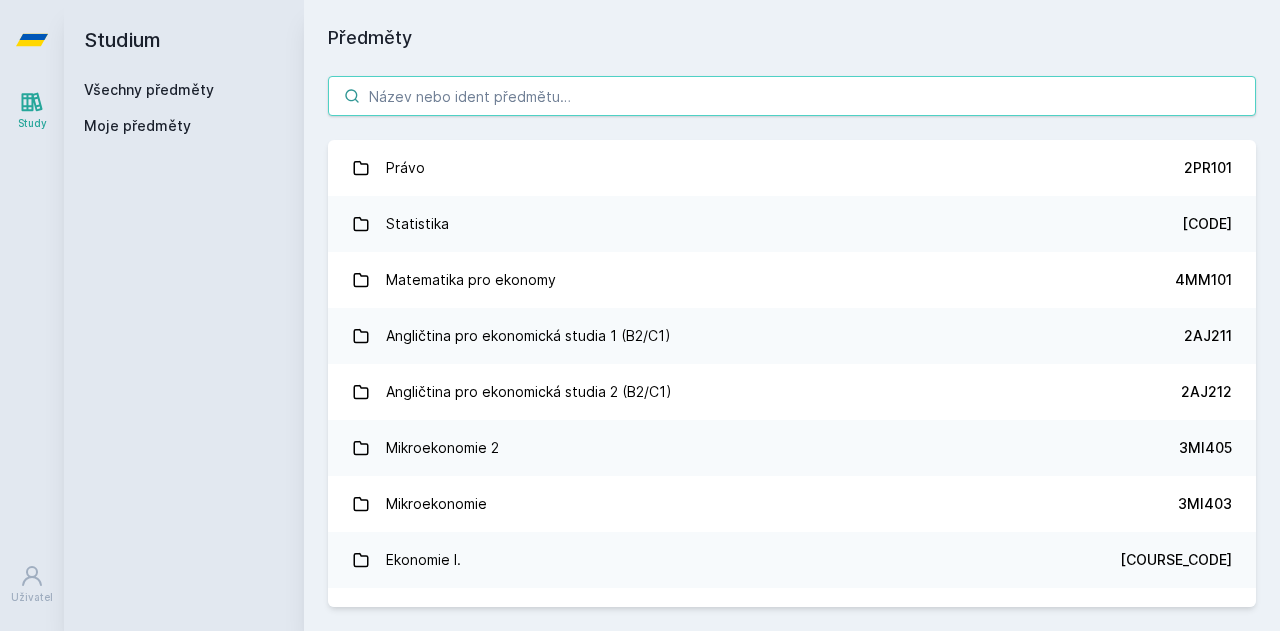 click at bounding box center (792, 96) 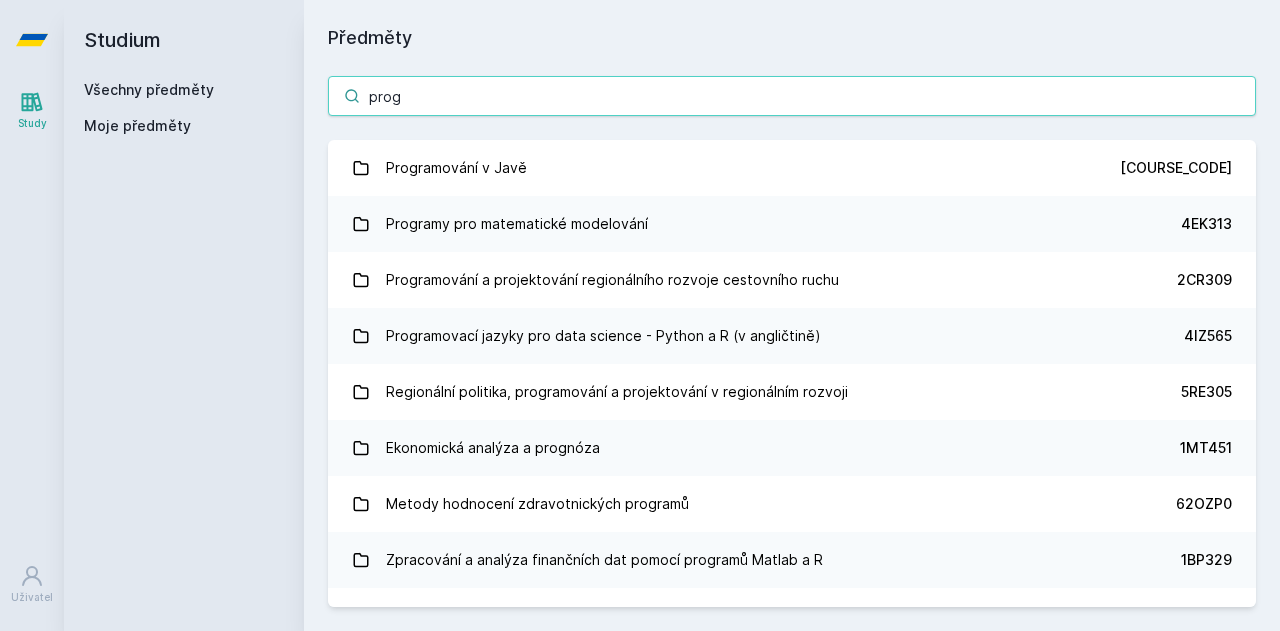 type on "prog" 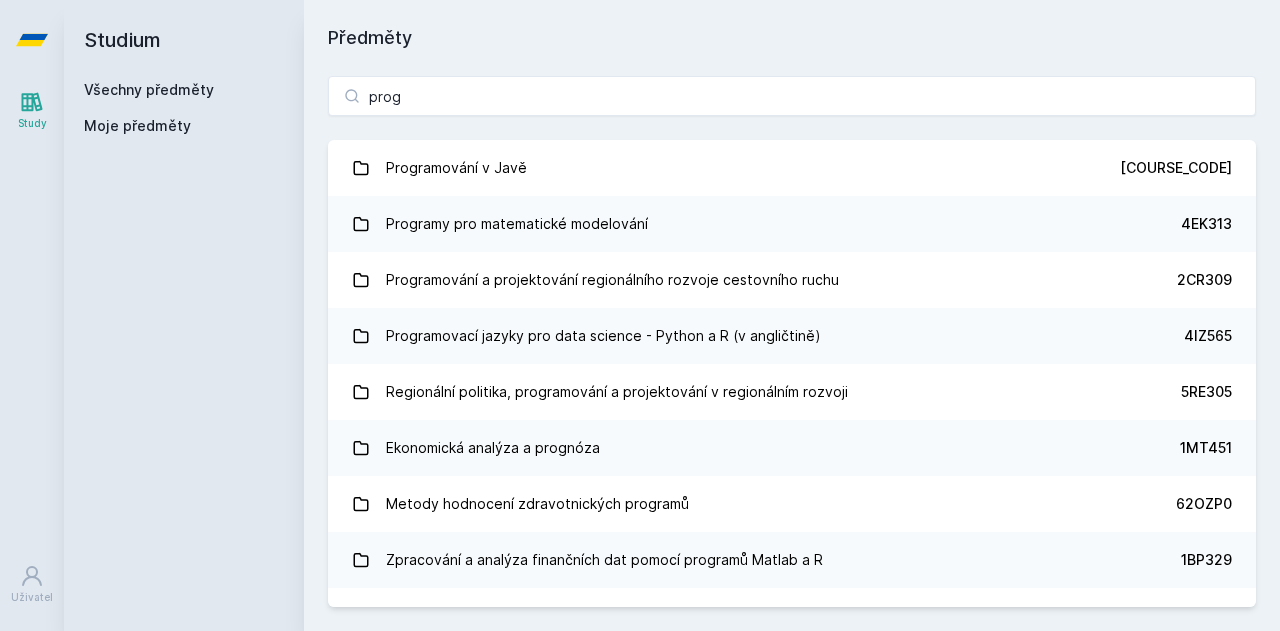 click on "[SUBJECT]   [CODE]" at bounding box center (792, 168) 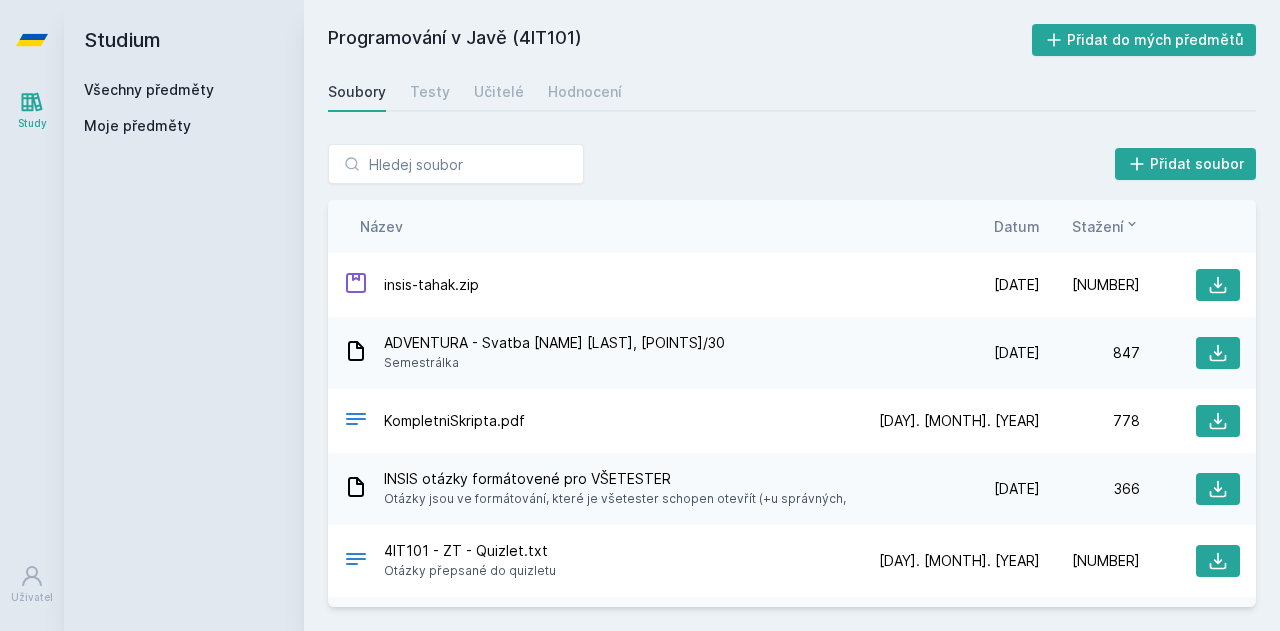 click on "Učitelé" at bounding box center [499, 92] 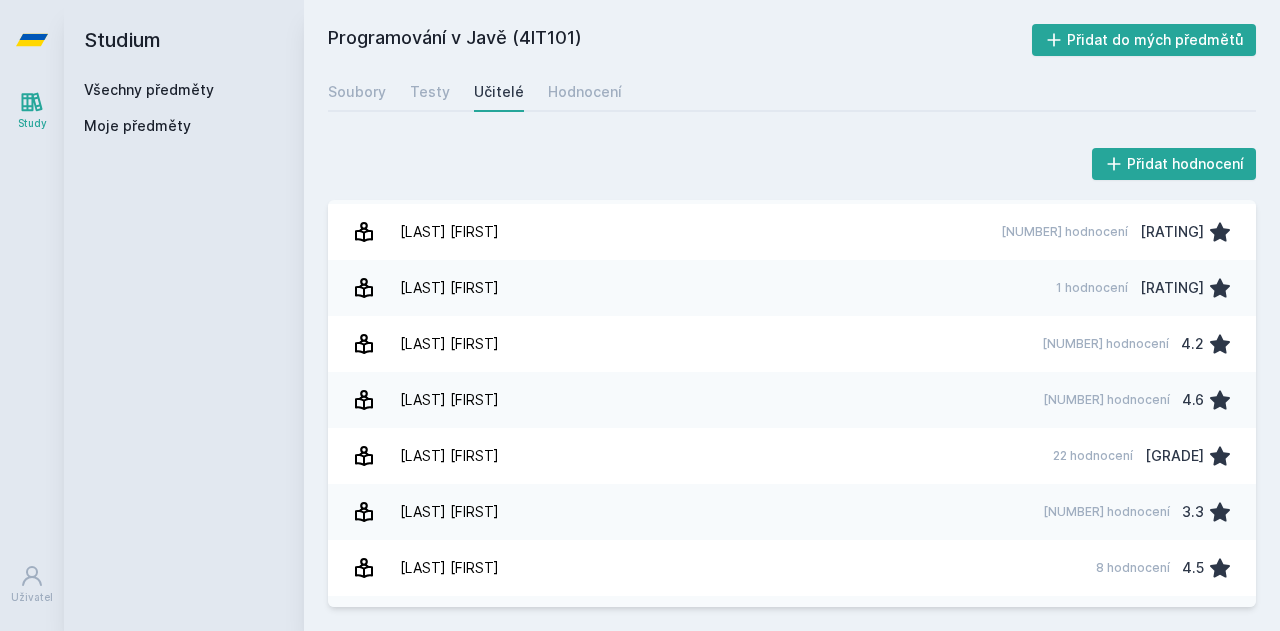 scroll, scrollTop: 500, scrollLeft: 0, axis: vertical 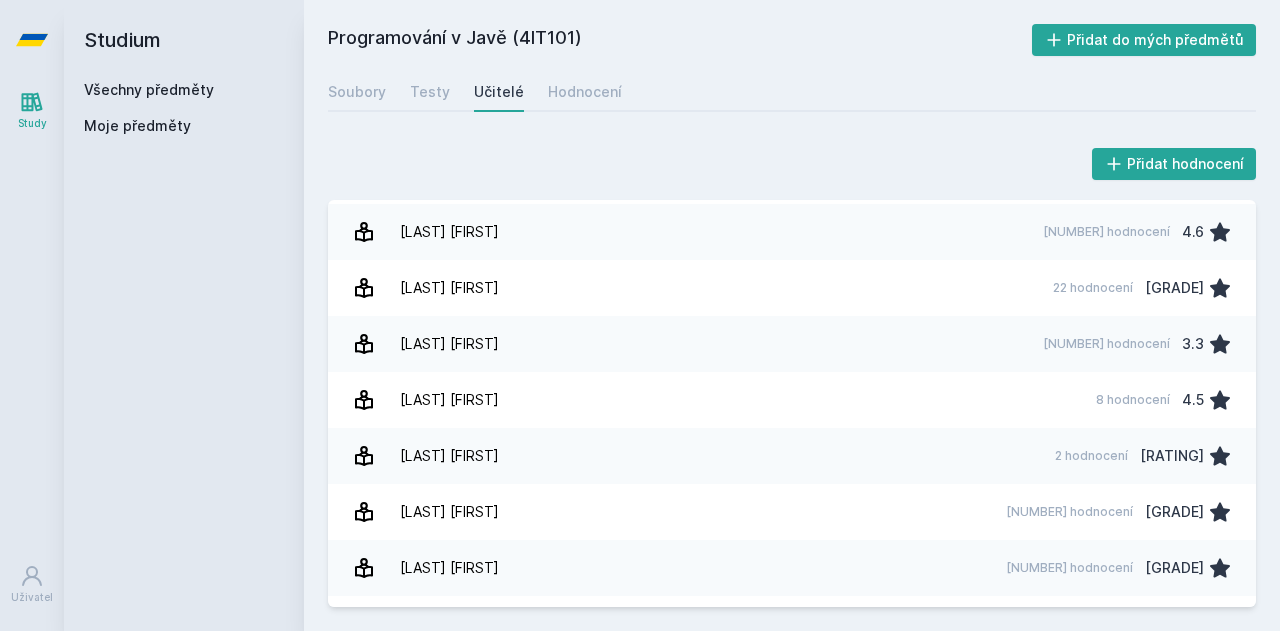 click on "Všechny předměty" at bounding box center [149, 89] 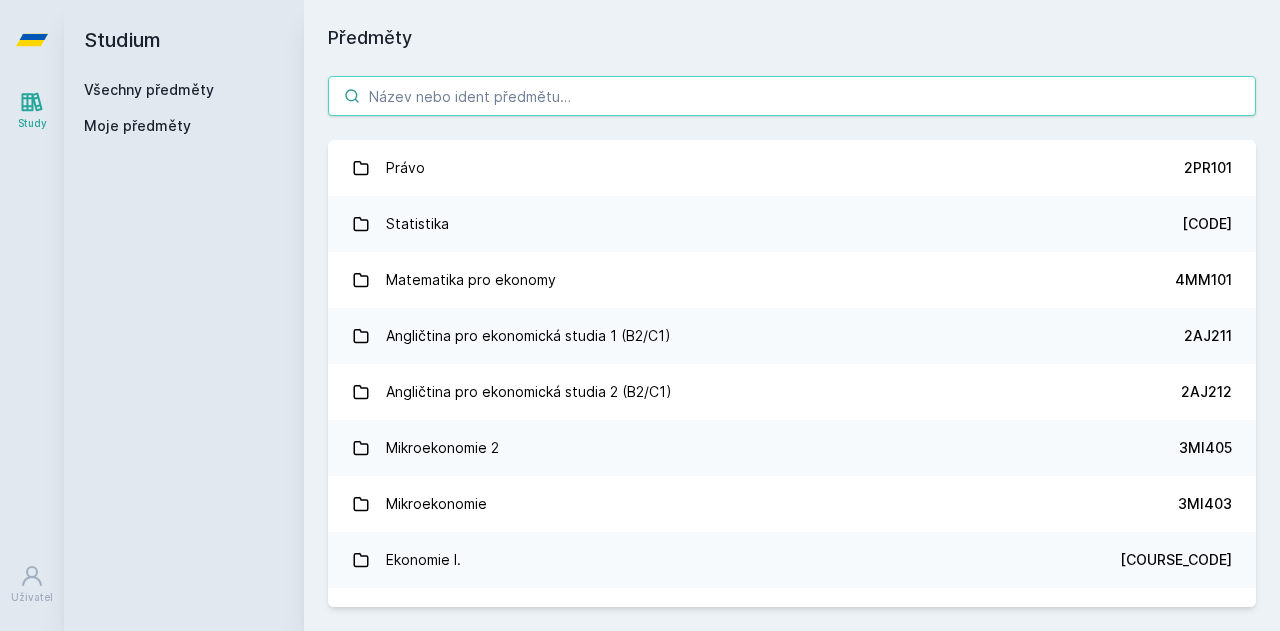 click at bounding box center (792, 96) 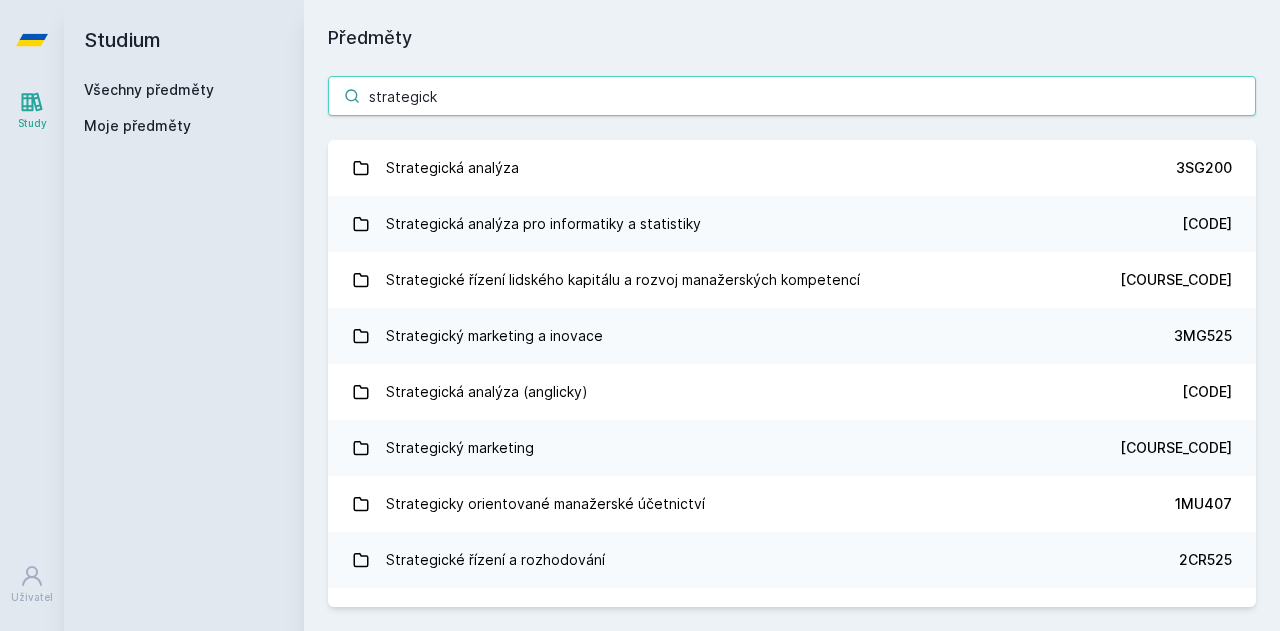 type on "strategick" 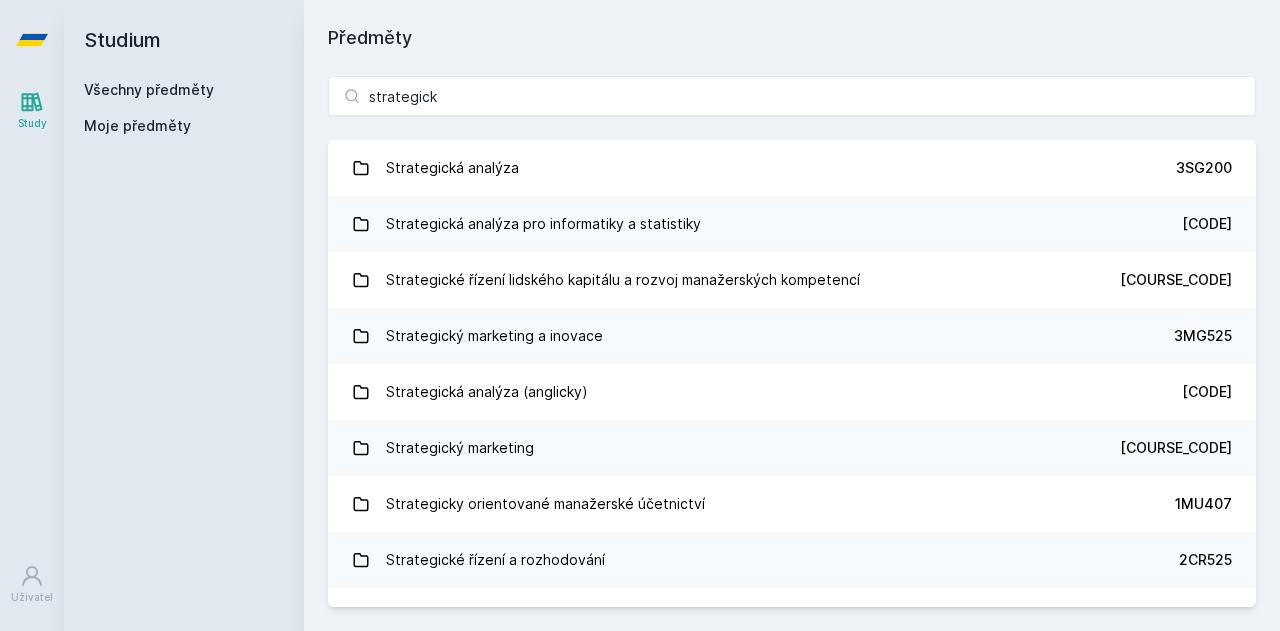 click on "Strategická analýza pro informatiky a statistiky" at bounding box center (543, 224) 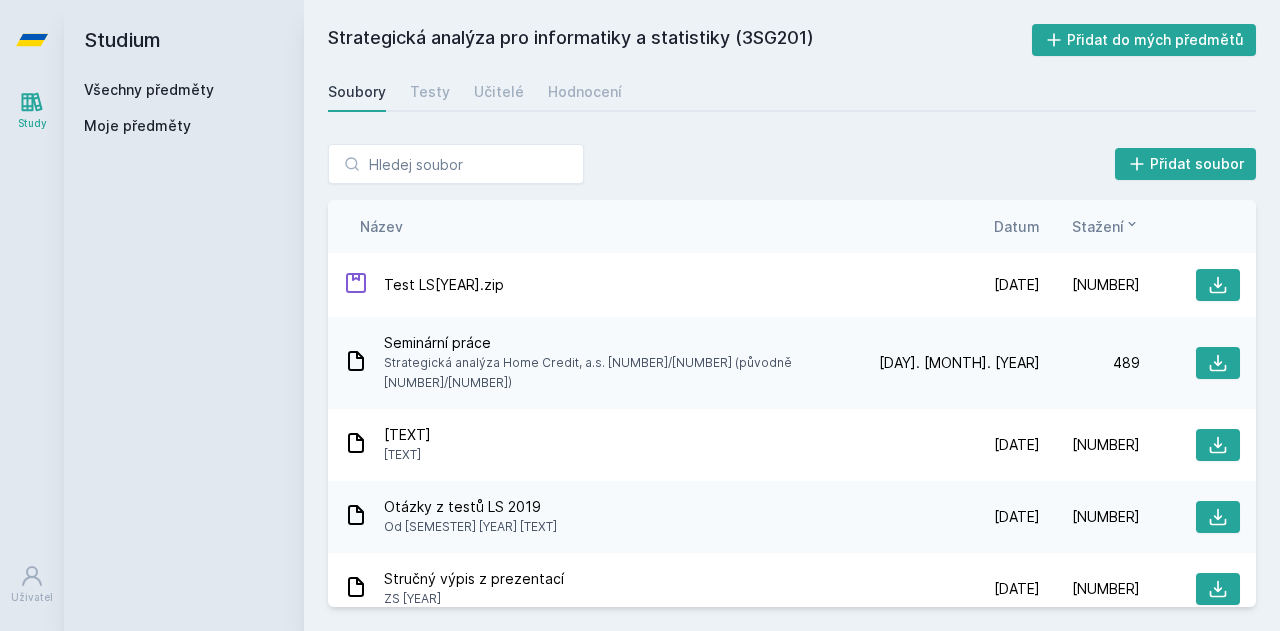 click on "Hodnocení" at bounding box center [585, 92] 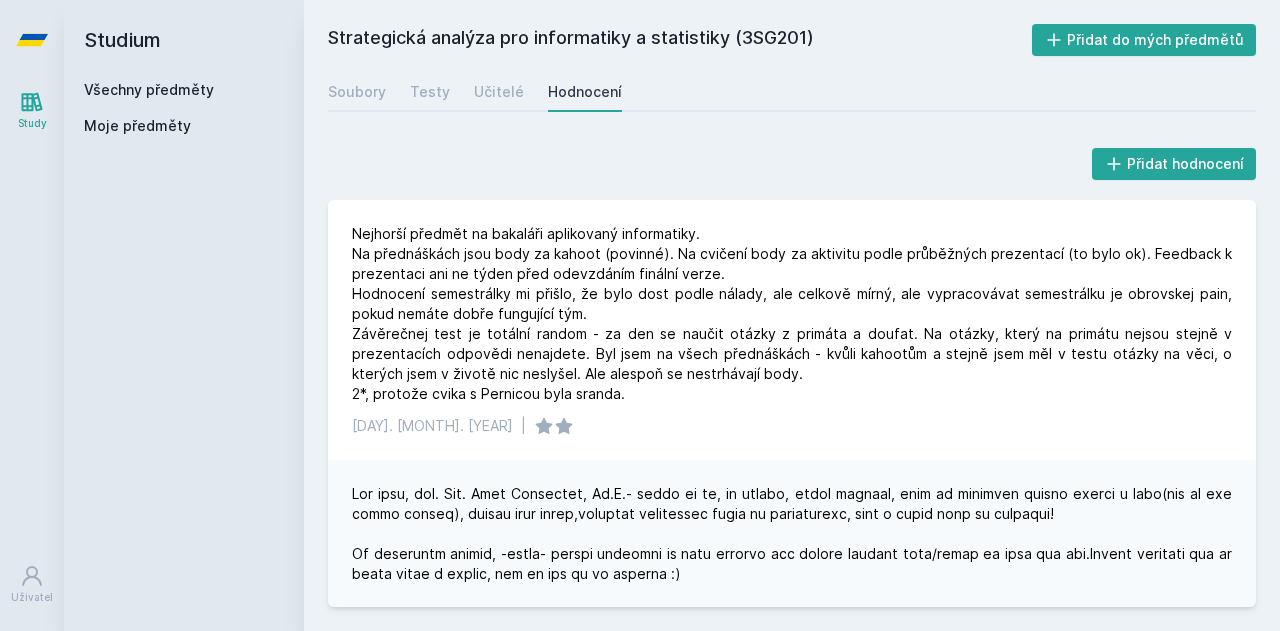 click on "Všechny předměty" at bounding box center [149, 89] 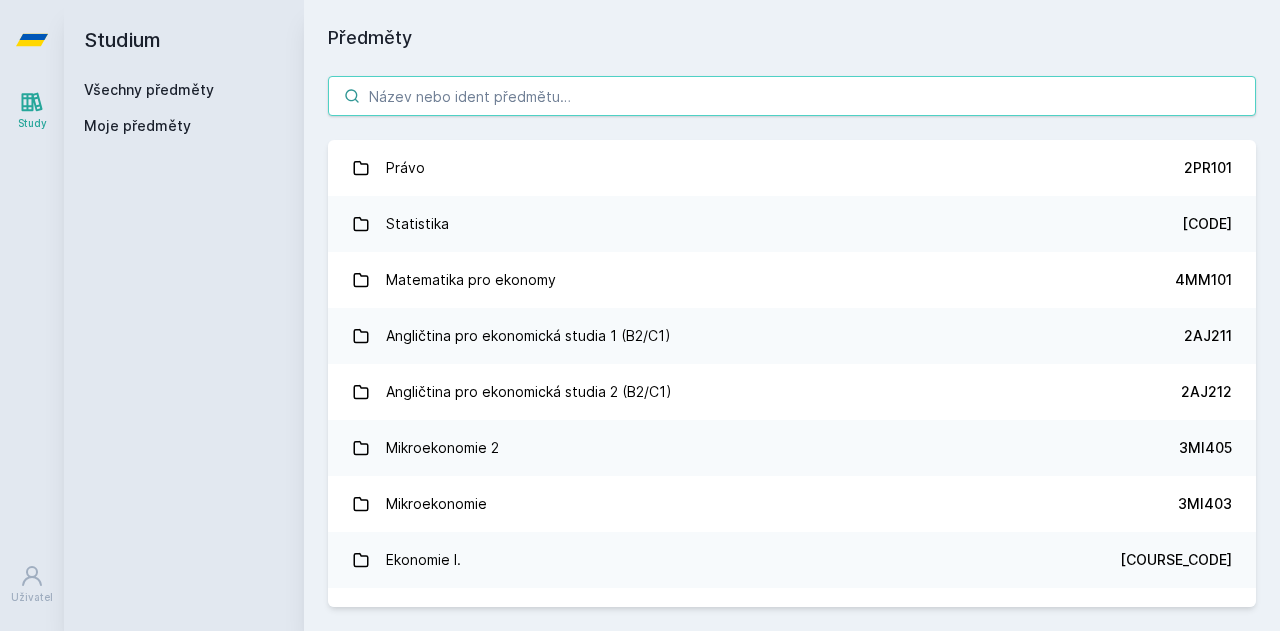 click at bounding box center (792, 96) 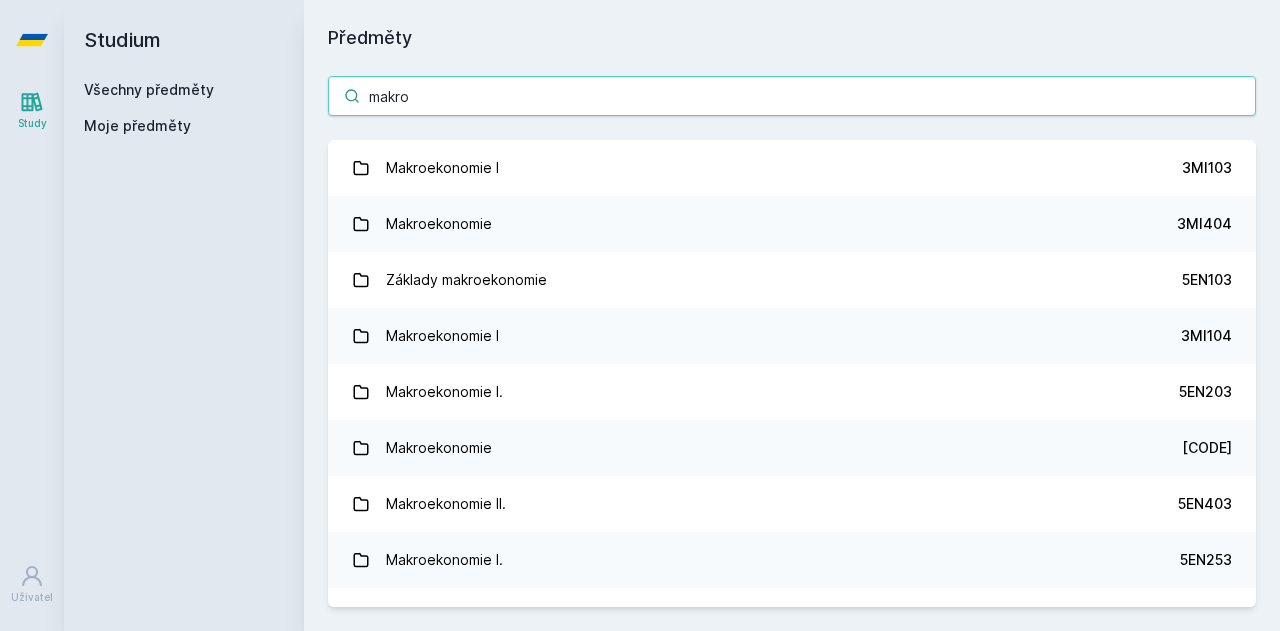 type on "makro" 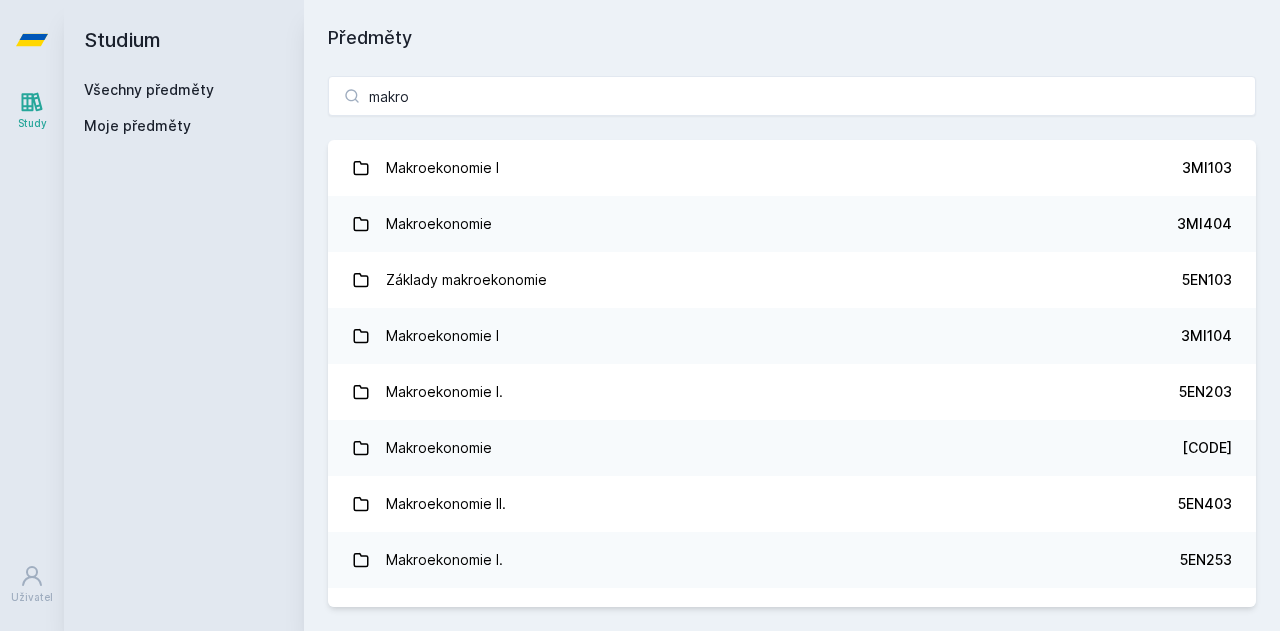 click on "Makroekonomie I" at bounding box center (442, 168) 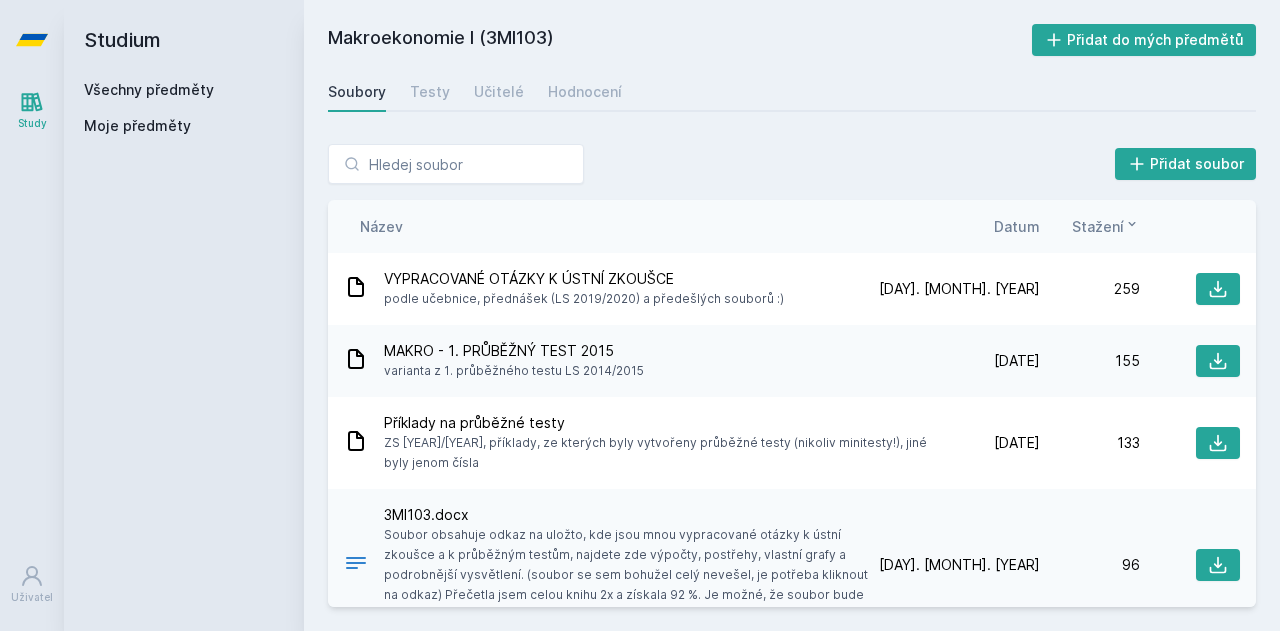click on "Učitelé" at bounding box center (499, 92) 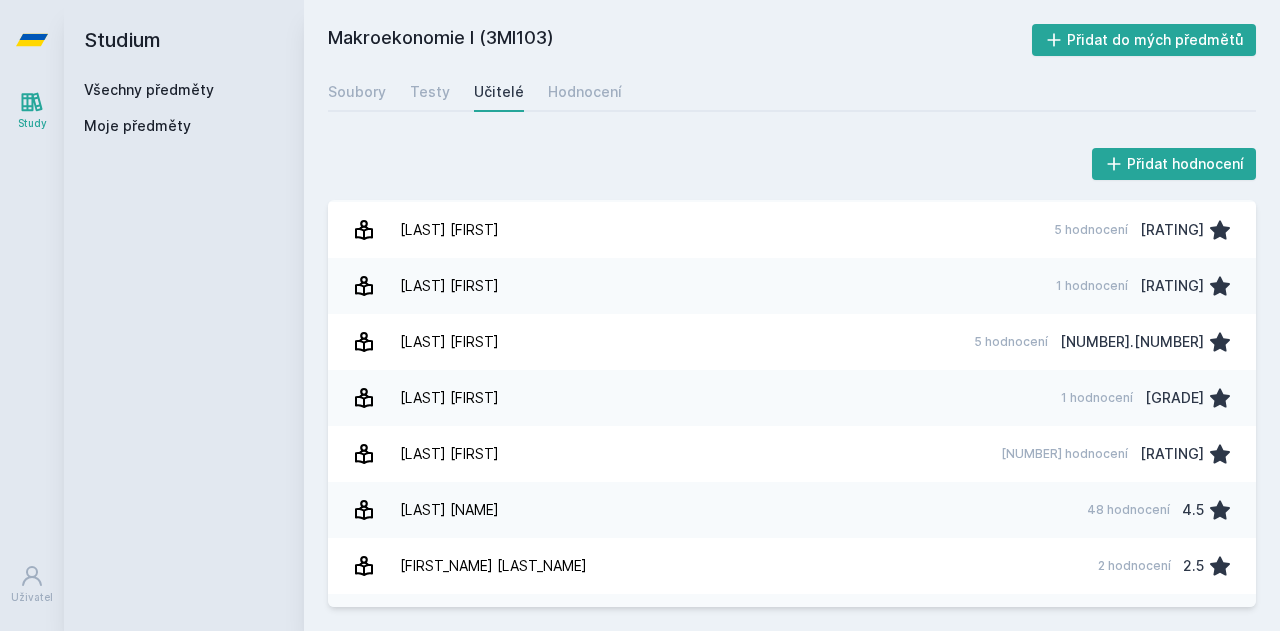 scroll, scrollTop: 488, scrollLeft: 0, axis: vertical 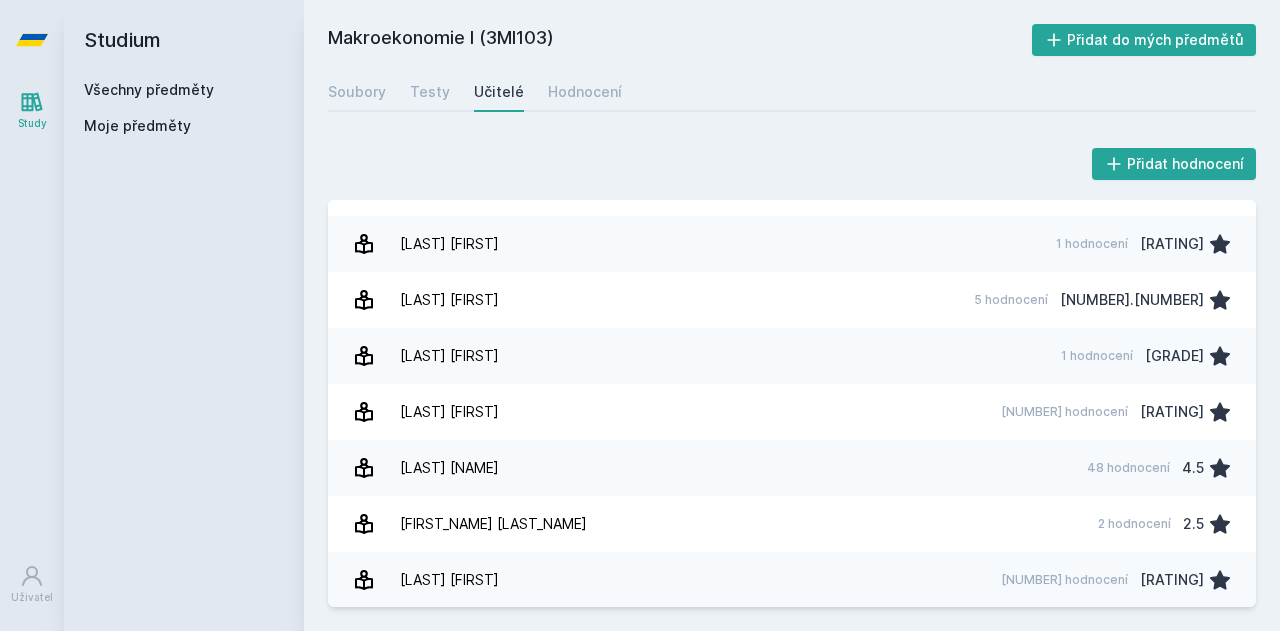 click on "[LAST] [NAME]" at bounding box center (449, 468) 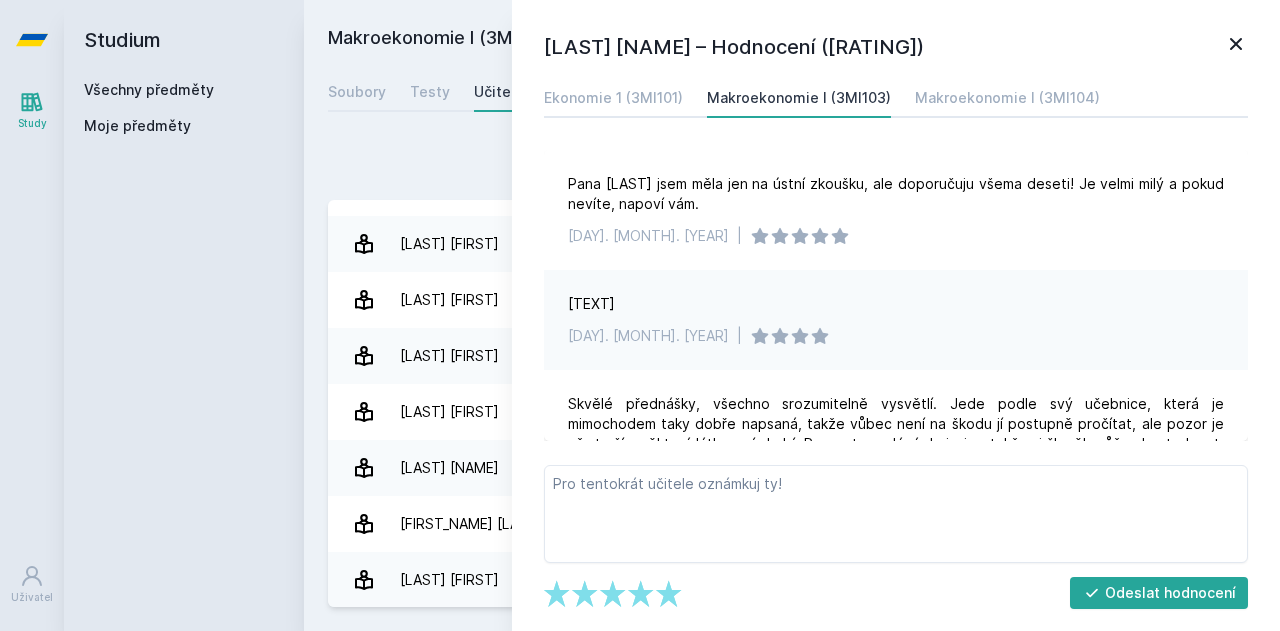 drag, startPoint x: 1239, startPoint y: 50, endPoint x: 763, endPoint y: 169, distance: 490.64957 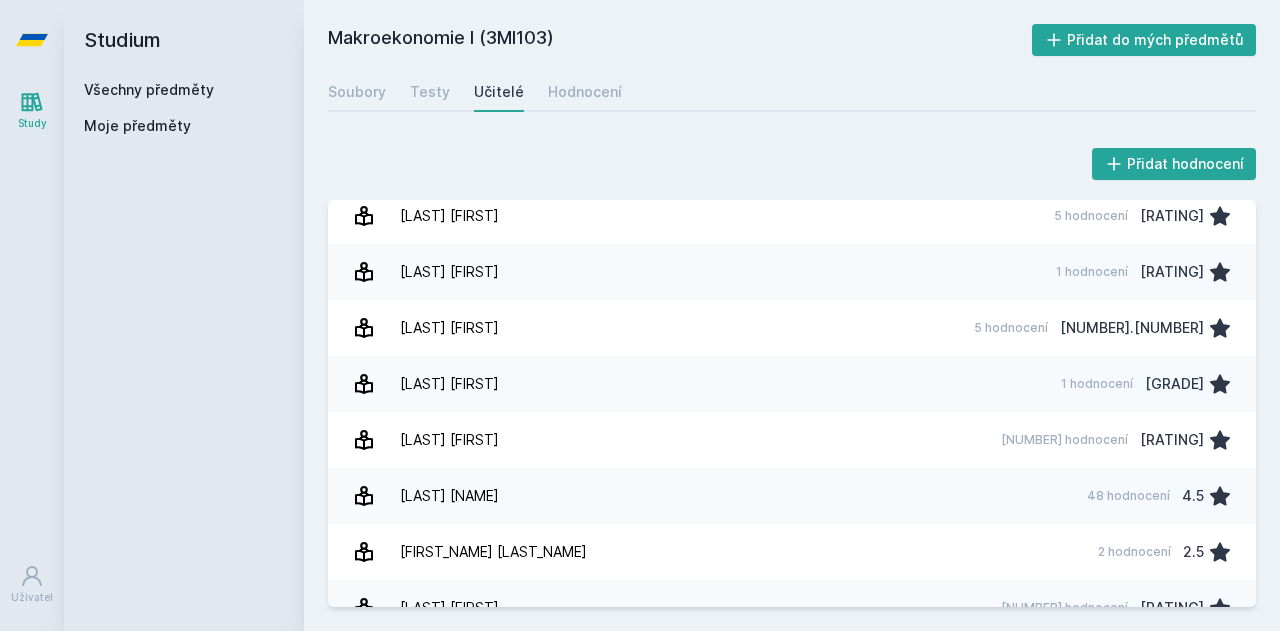 scroll, scrollTop: 488, scrollLeft: 0, axis: vertical 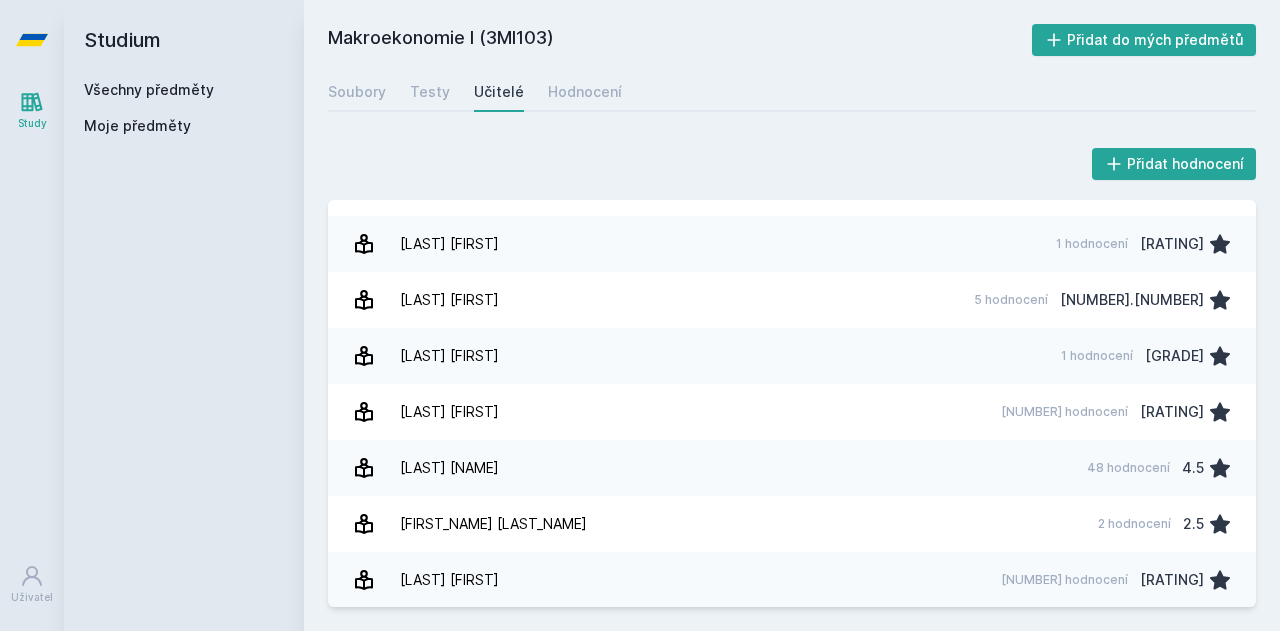 click on "[LAST] [NAME]" at bounding box center [449, 468] 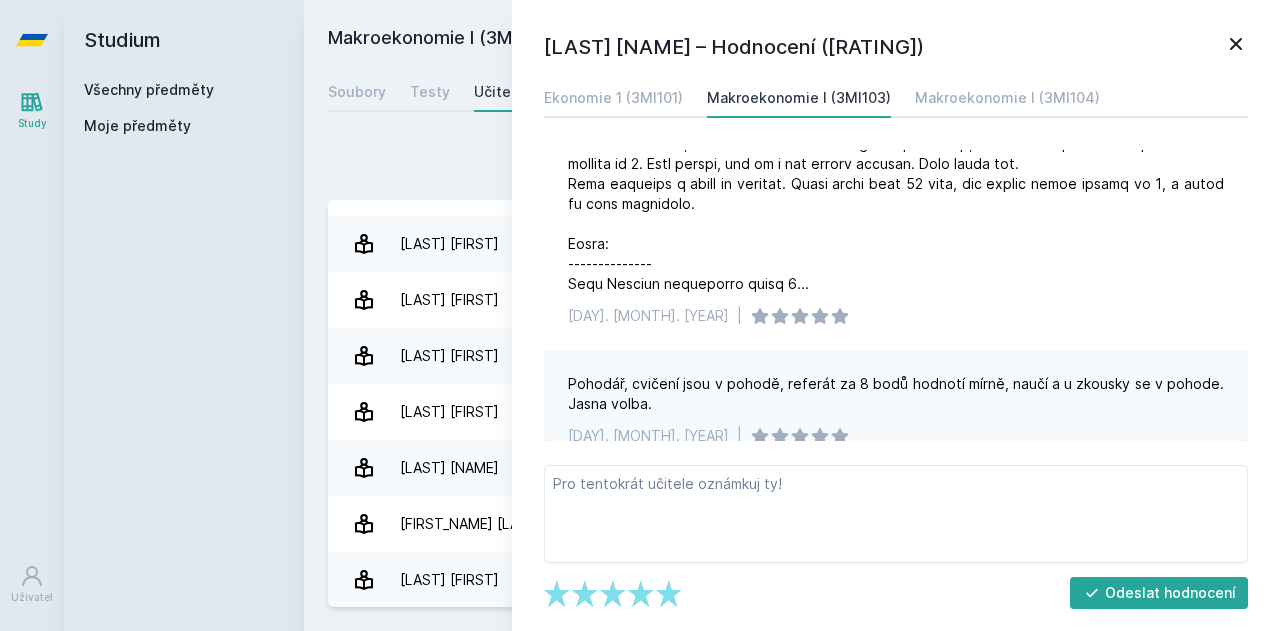 scroll, scrollTop: 5400, scrollLeft: 0, axis: vertical 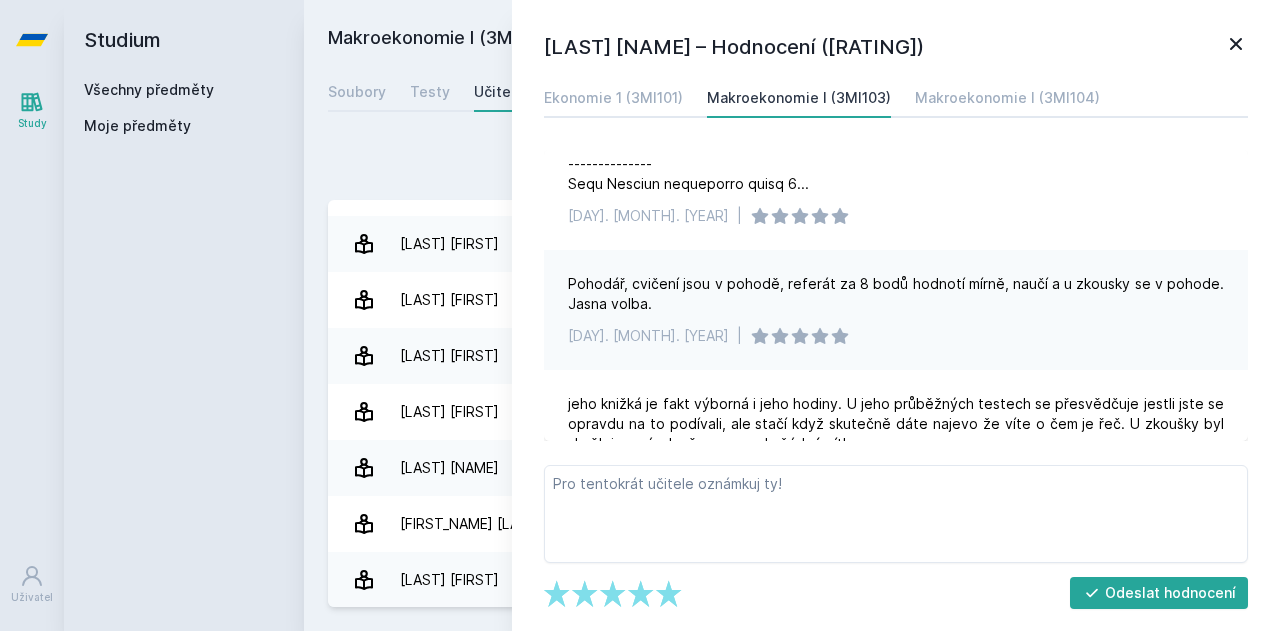 drag, startPoint x: 1239, startPoint y: 41, endPoint x: 1206, endPoint y: 48, distance: 33.734257 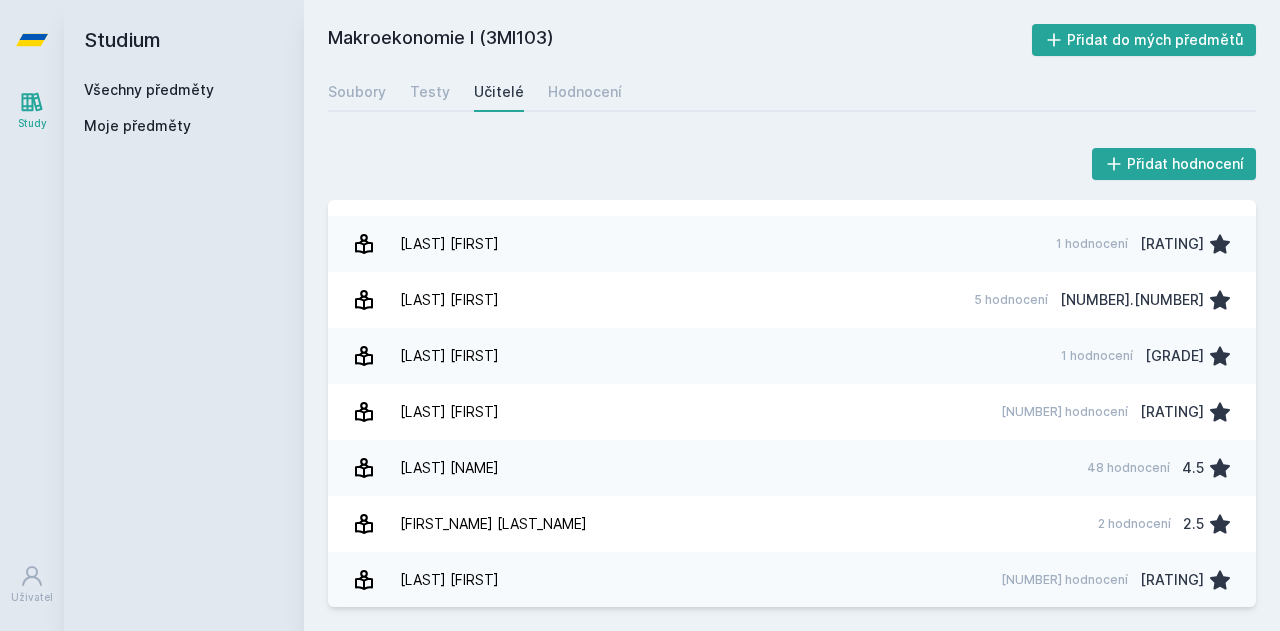 click on "Všechny předměty" at bounding box center [149, 89] 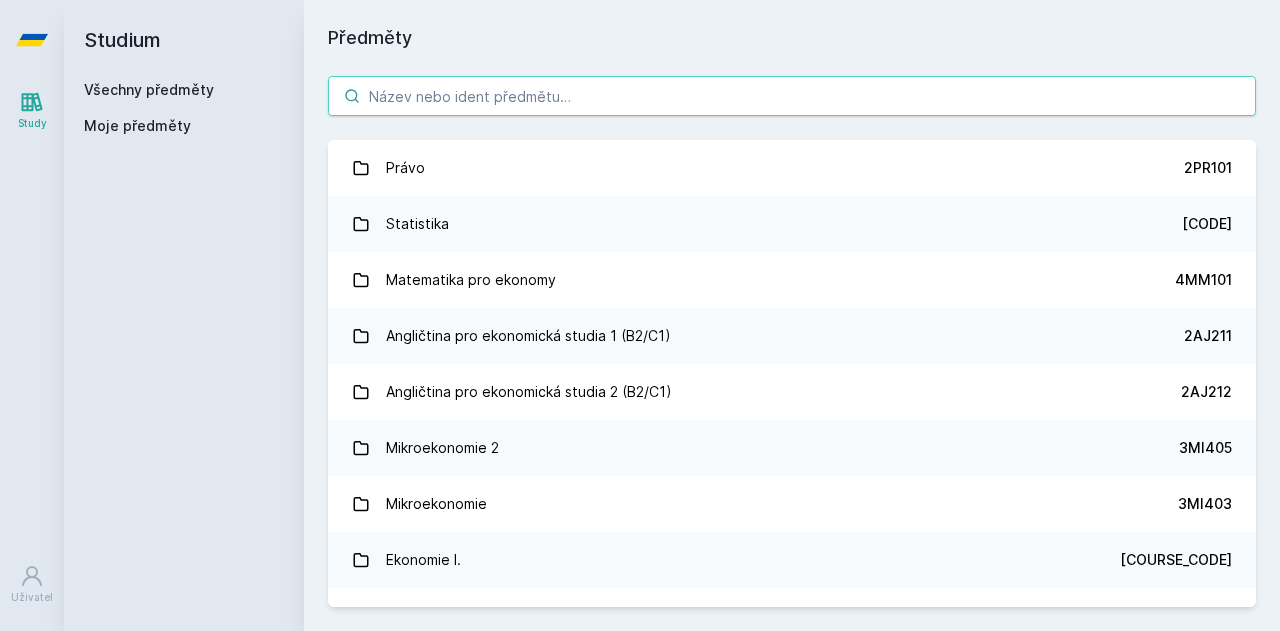 click at bounding box center (792, 96) 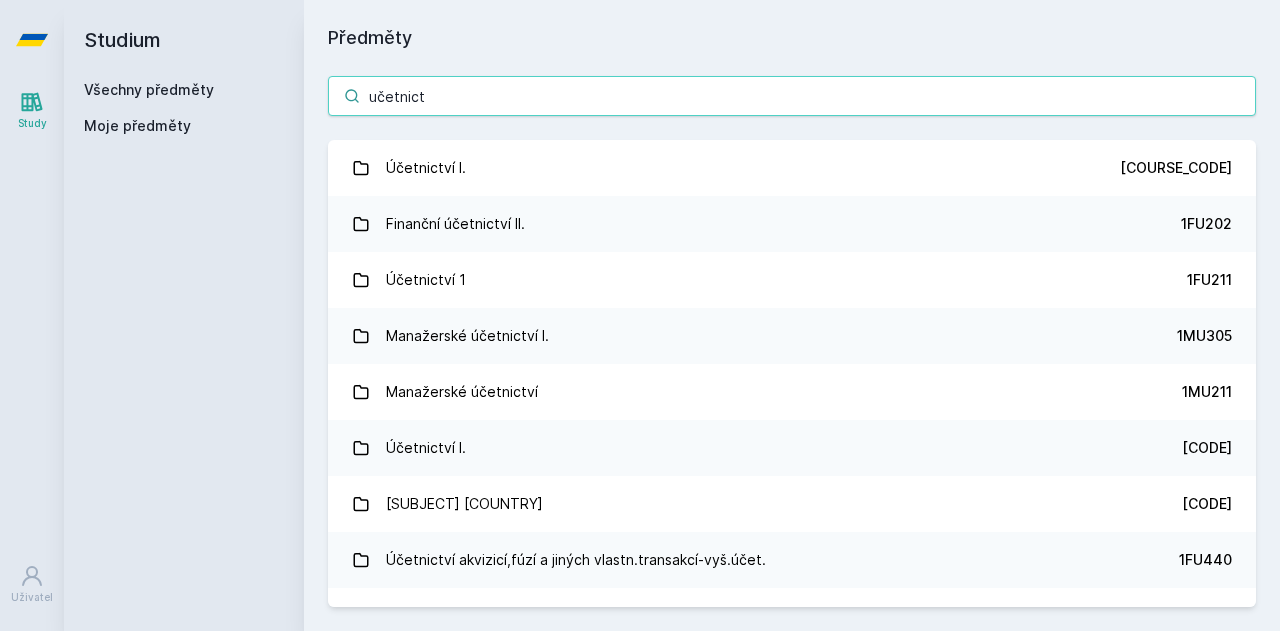 type on "učetnict" 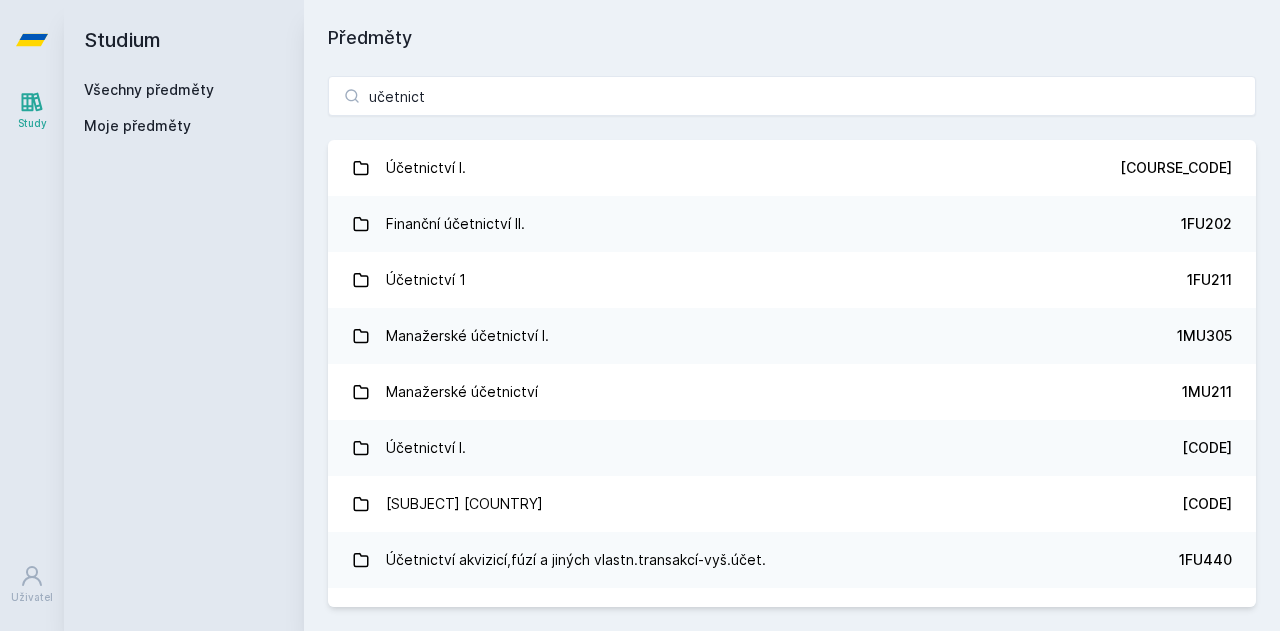 click on "Účetnictví I.   1FU201" at bounding box center (792, 168) 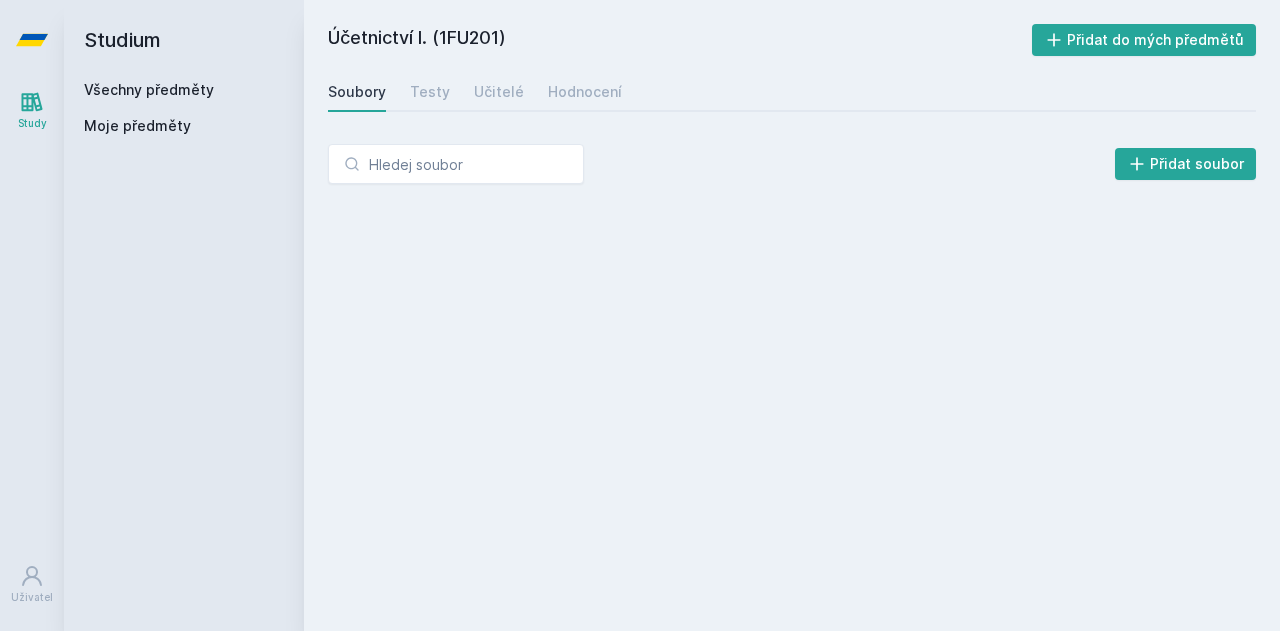 click on "Učitelé" at bounding box center [499, 92] 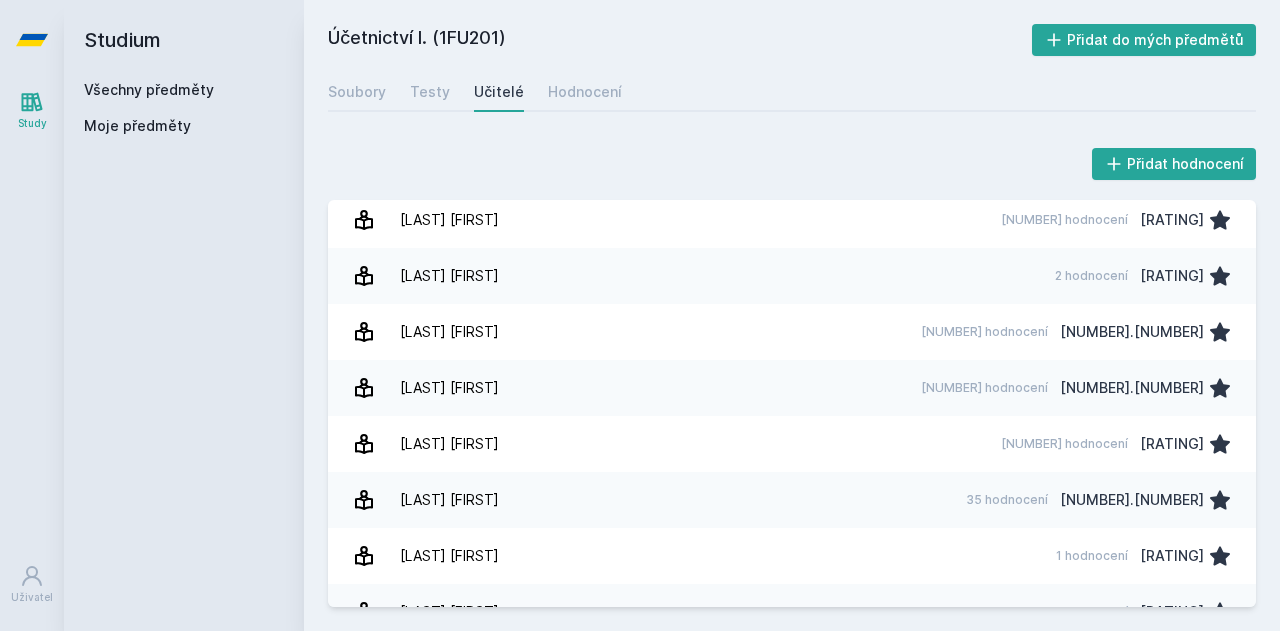 scroll, scrollTop: 2000, scrollLeft: 0, axis: vertical 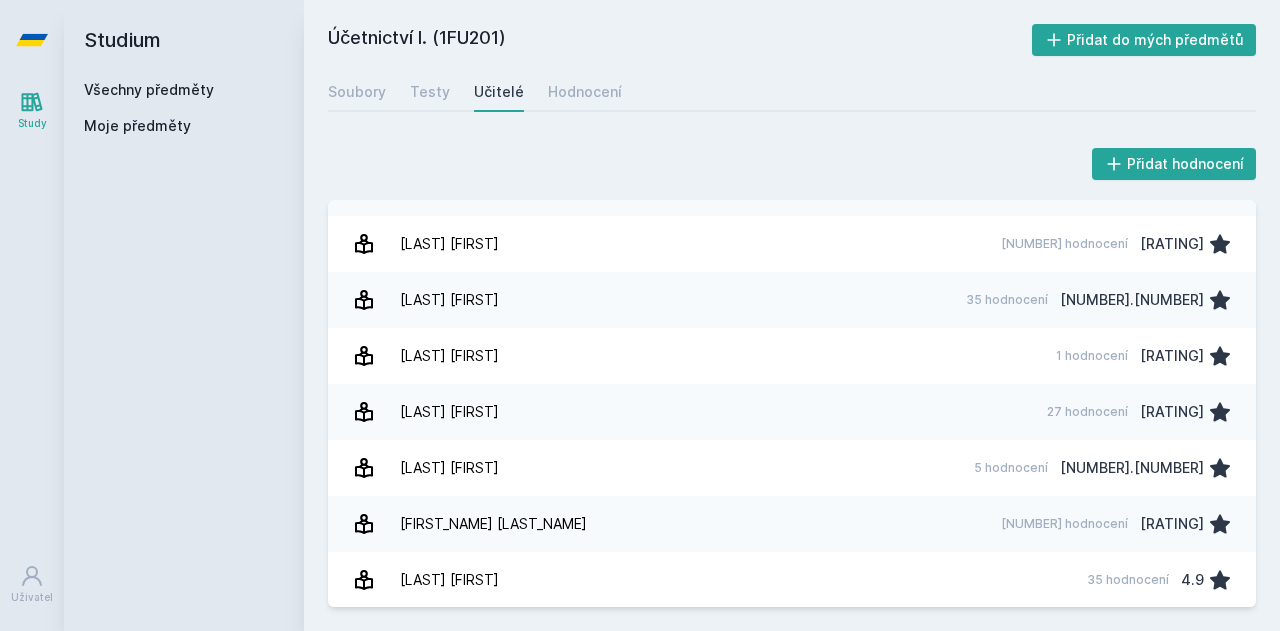 click on "[LAST] [FIRST]
5 hodnocení
[GRADE]" at bounding box center [792, 468] 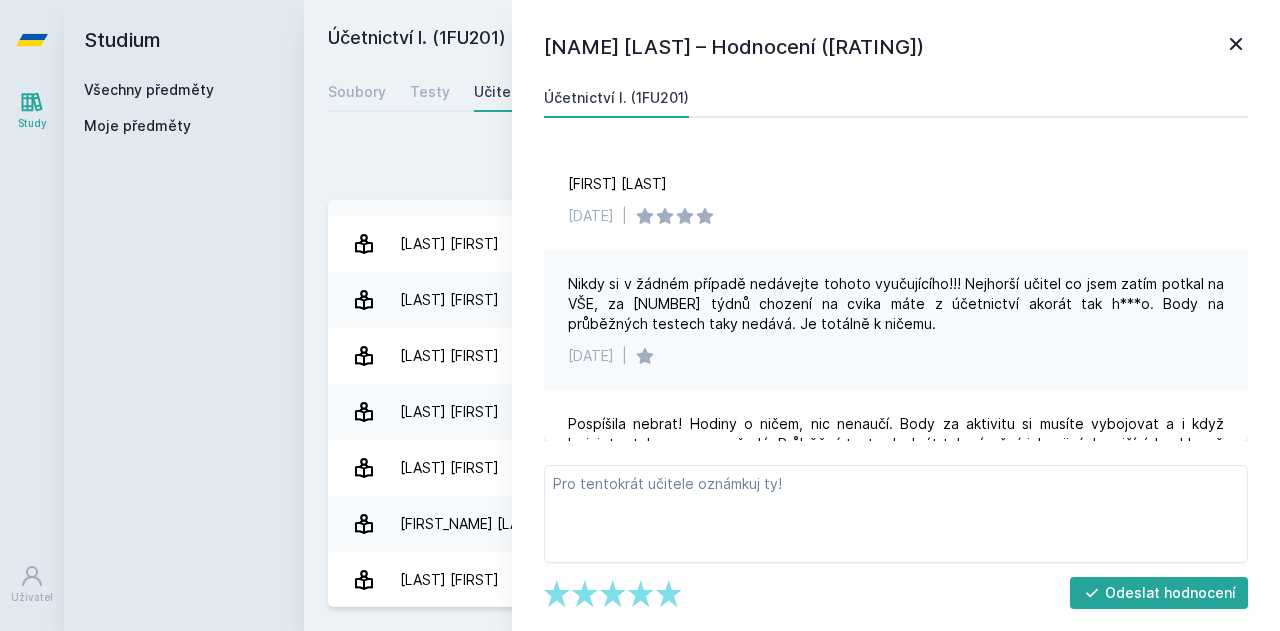 scroll, scrollTop: 400, scrollLeft: 0, axis: vertical 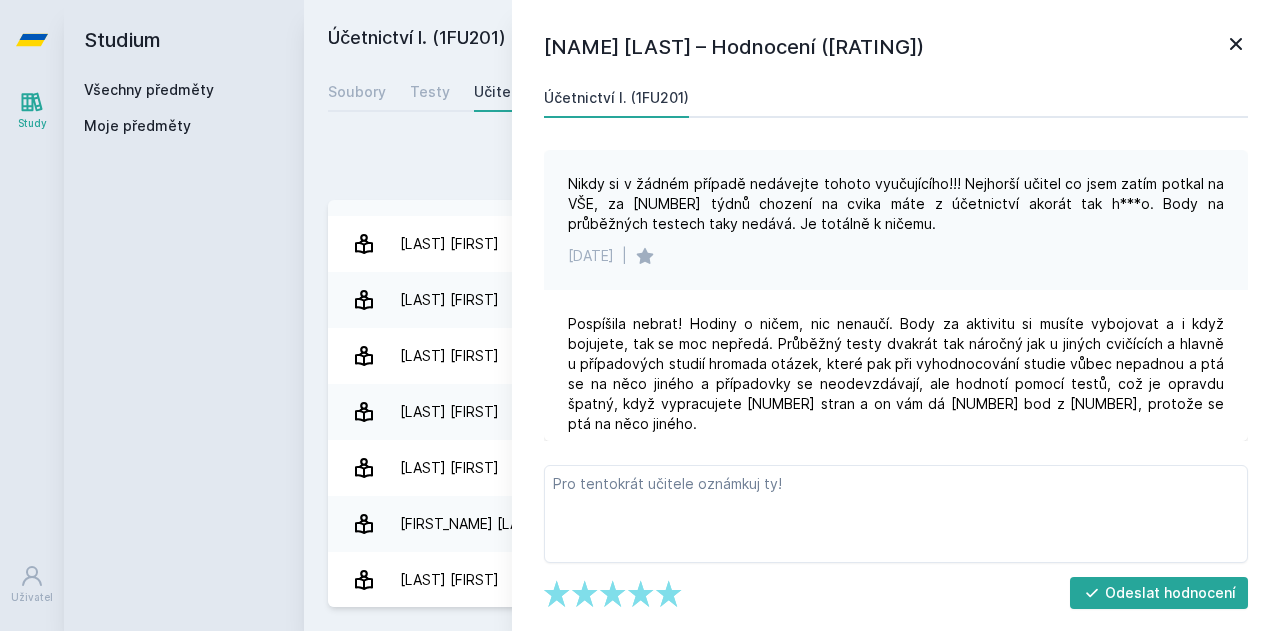 click 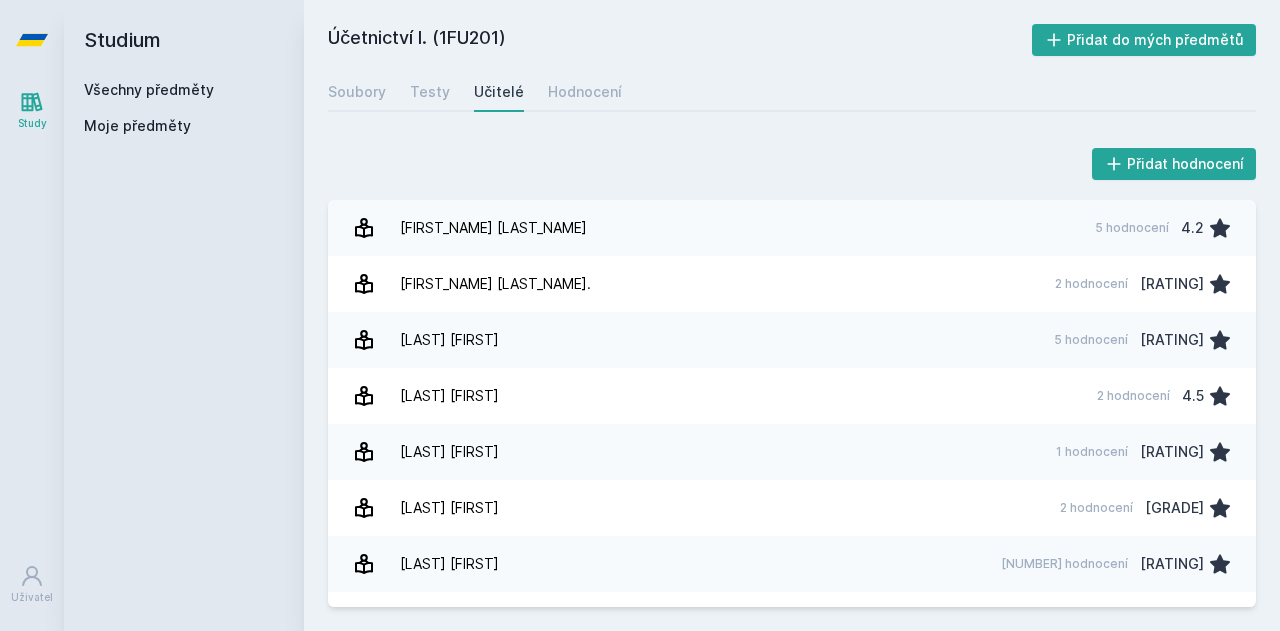 scroll, scrollTop: 1300, scrollLeft: 0, axis: vertical 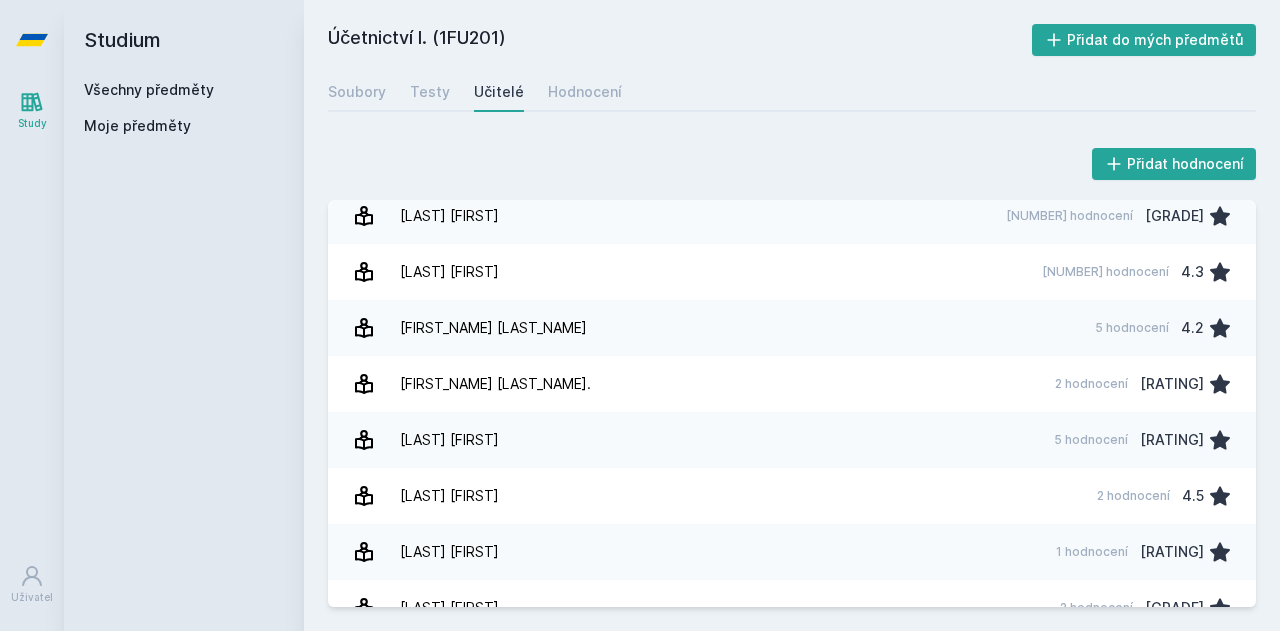 click on "[NAME] [LAST]            [COUNT] hodnocení             [RATING]" at bounding box center [792, 272] 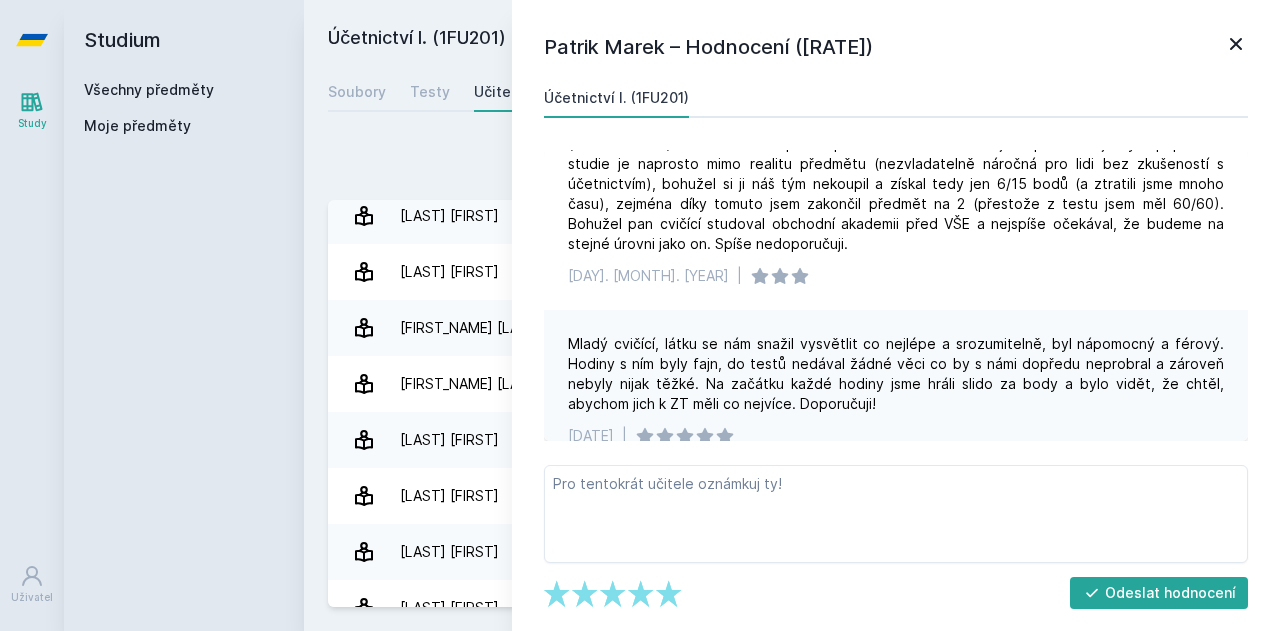scroll, scrollTop: 548, scrollLeft: 0, axis: vertical 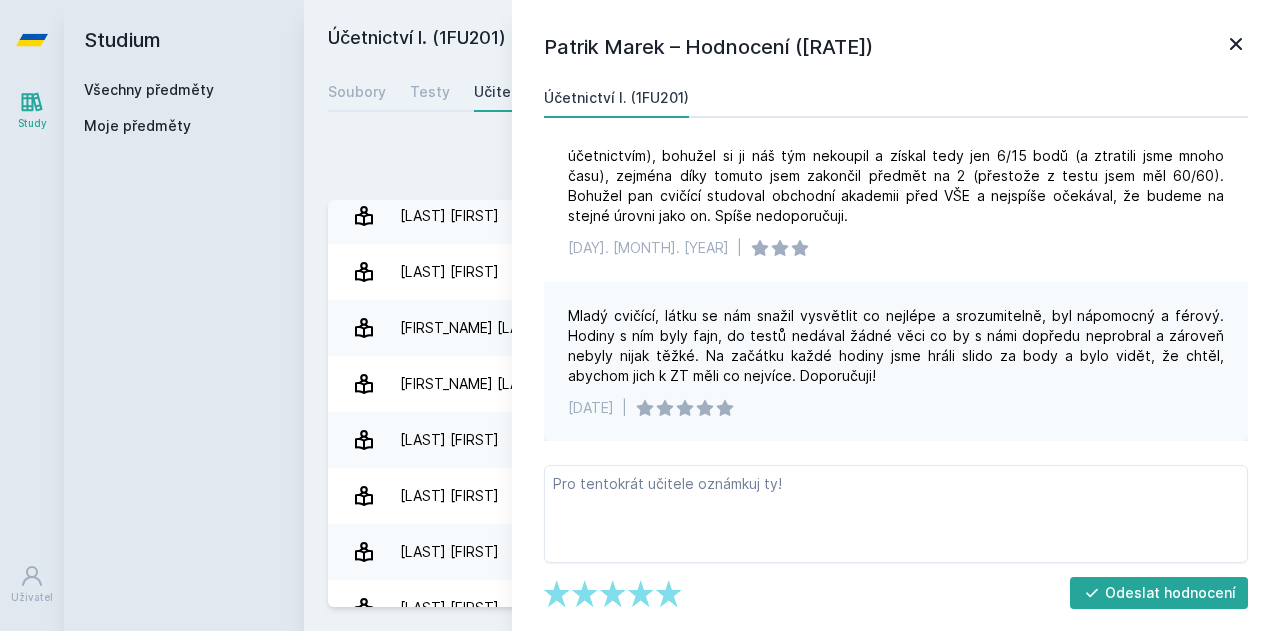 click on "[FIRST_NAME] [LAST_NAME] – Hodnocení (4.3)
Účetnictví I. ([COURSE_CODE])
[DATE]   |   Marek určitě patří mezi ty pohodovější učitele. Co se týče účta, rozhodně bych raději doporučila klidnějšího učitele a připravovala se stejně s Fífou, stejně vás nikdo na testy lépe nepřipraví a nebudete na cvika chodit s takovou hrůzou.:)   [DATE]   |     [DATE]   |   Mladý cvičící, látku se nám snažil vysvětlit co nejlépe a srozumitelně, byl nápomocný a férový. Hodiny s ním byly fajn, do testů nedával žádné věci co by s námi dopředu neprobral a zároveň nebyly nijak těžké. Na začátku každé hodiny jsme hráli slido za body a bylo vidět, že chtěl, abychom jich k ZT měli co nejvíce. Doporučuji!   [DATE]   |           Jejda, něco se pokazilo.
Odeslat hodnocení" at bounding box center (896, 315) 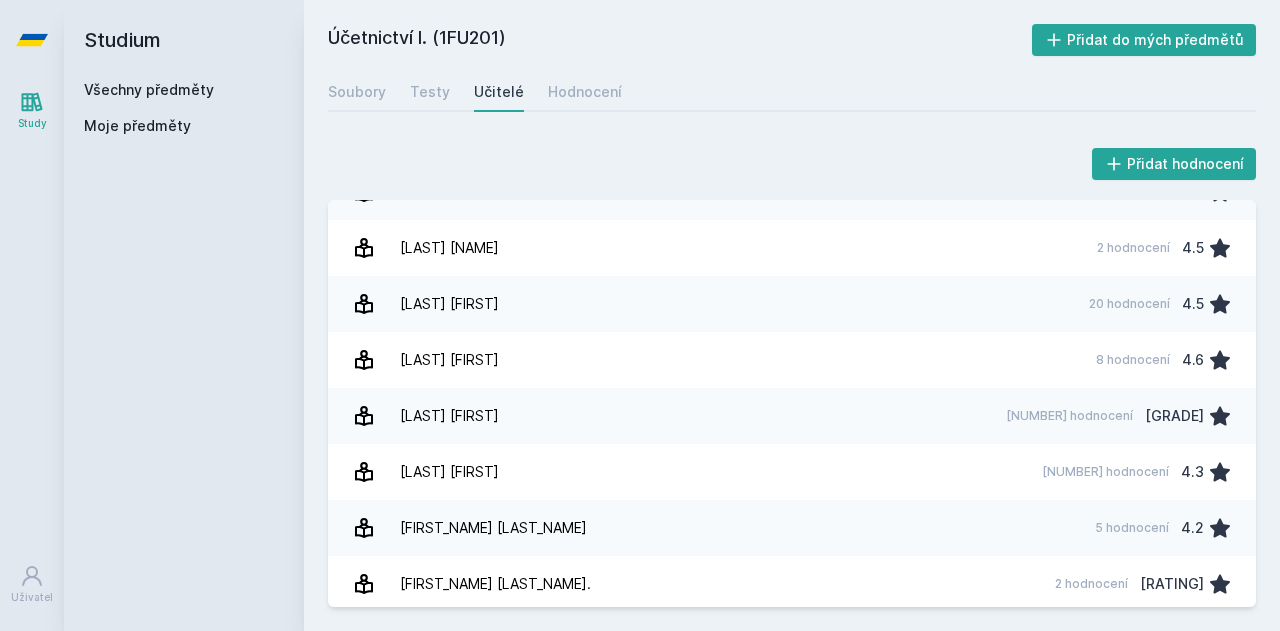 scroll, scrollTop: 1000, scrollLeft: 0, axis: vertical 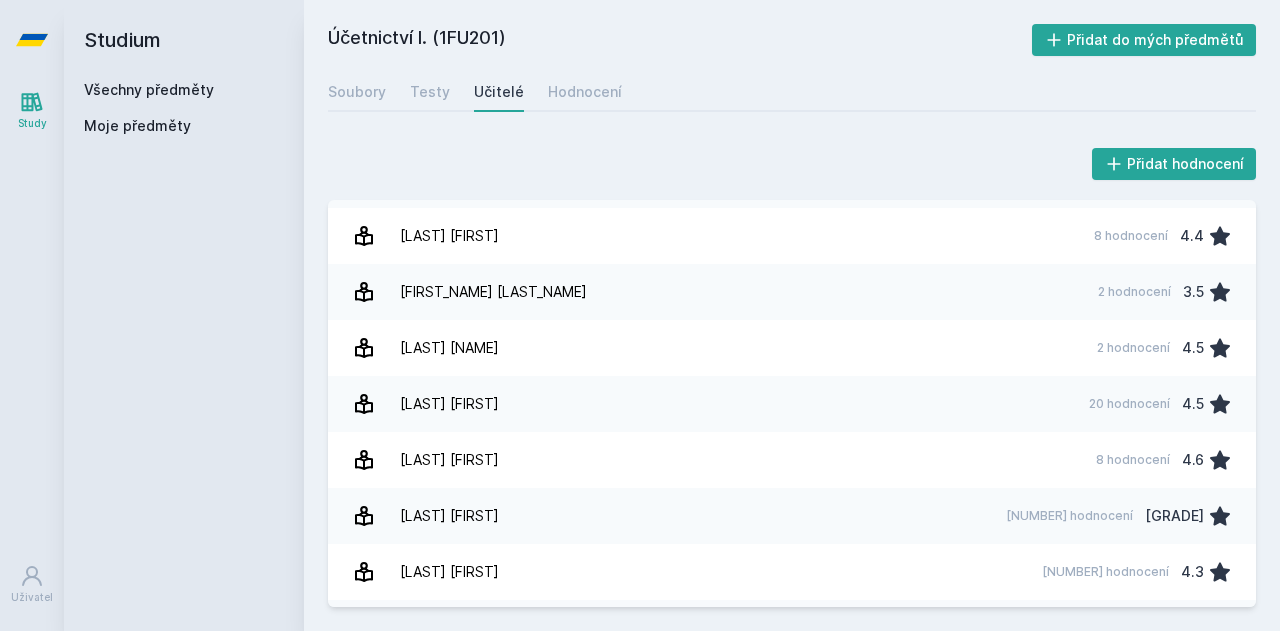 click on "[LAST] [FIRST]
8 hodnocení
[GRADE]" at bounding box center [792, 460] 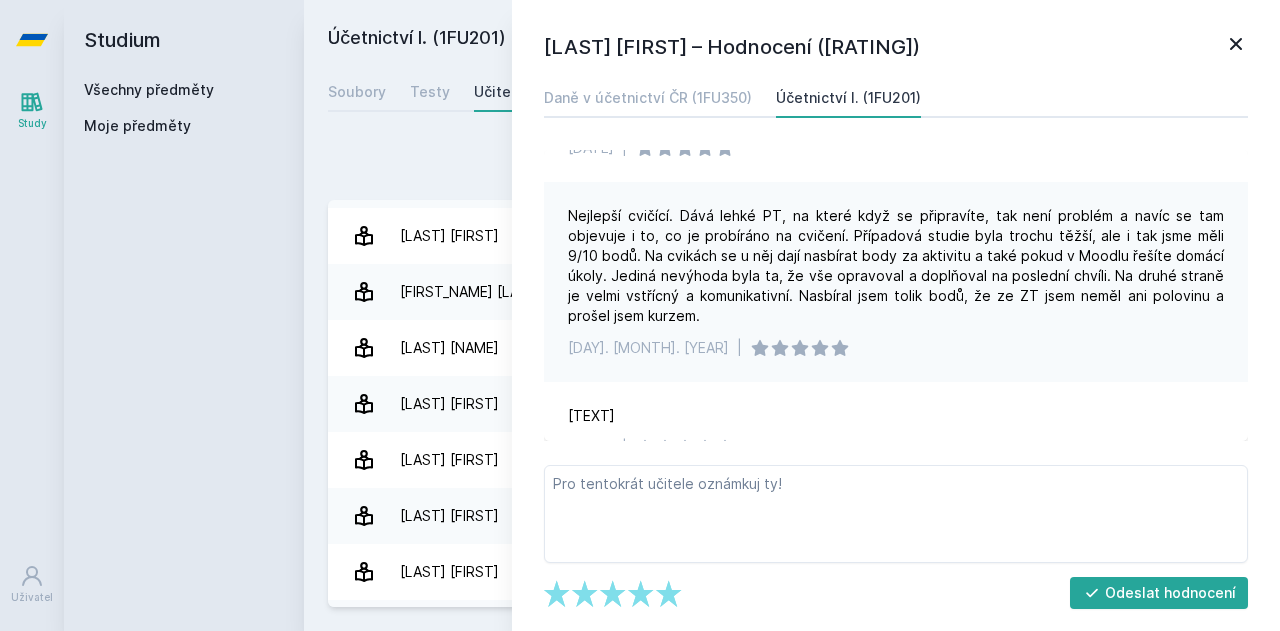 scroll, scrollTop: 0, scrollLeft: 0, axis: both 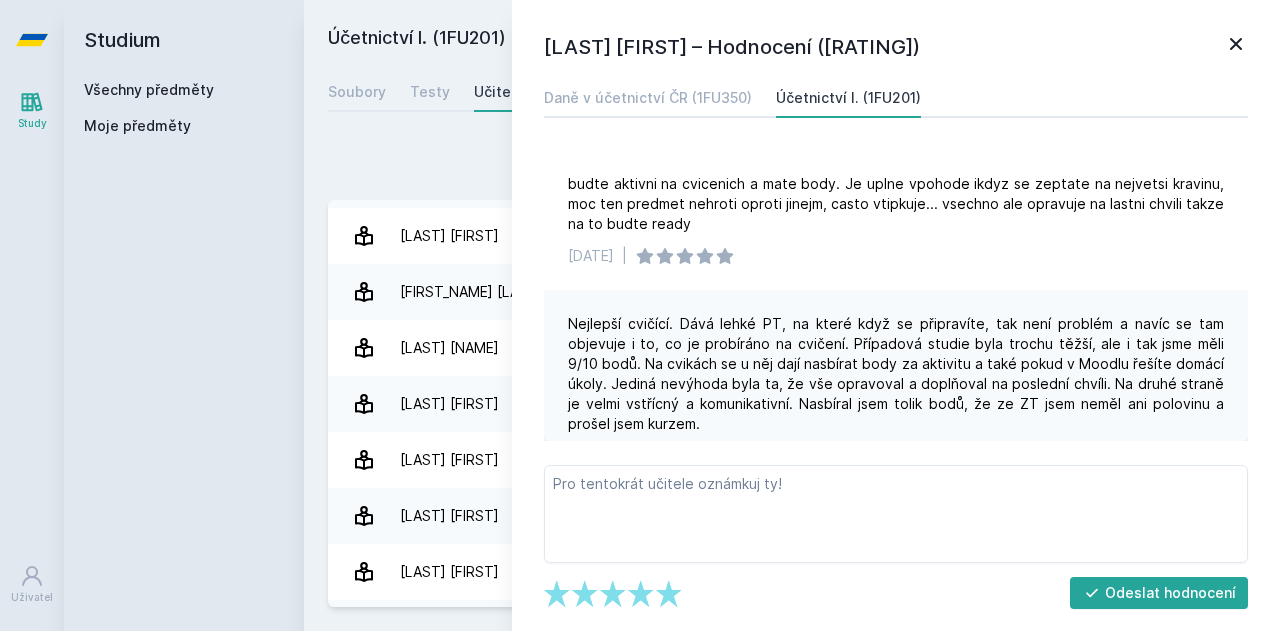 click 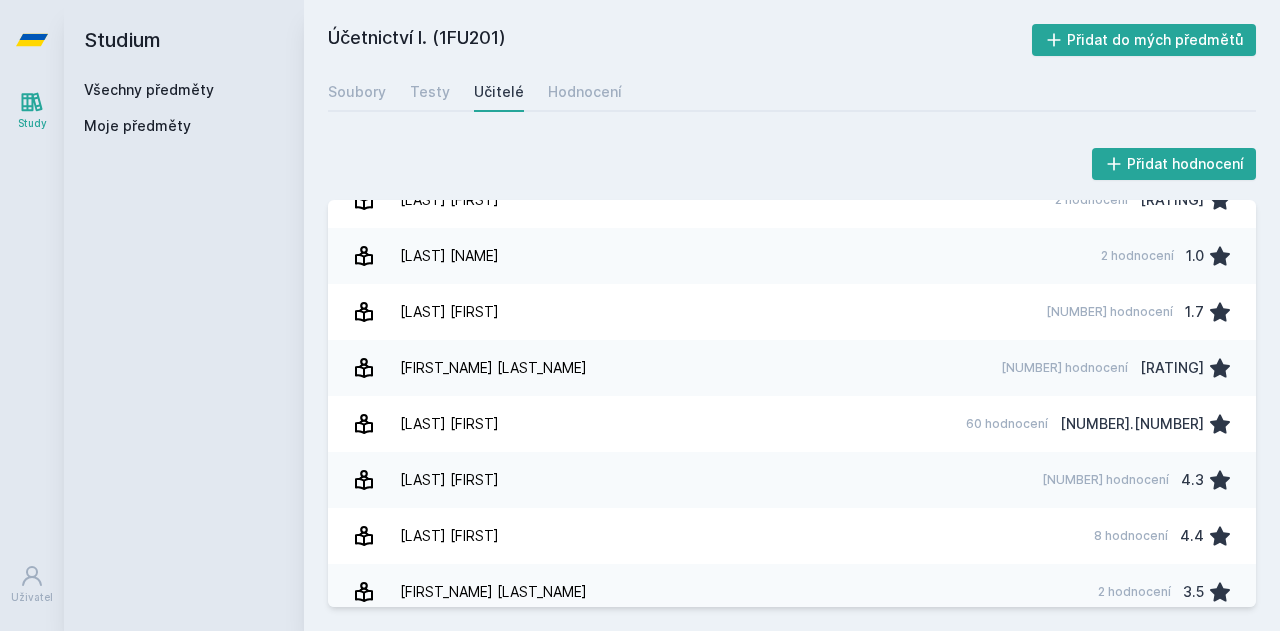 scroll, scrollTop: 800, scrollLeft: 0, axis: vertical 